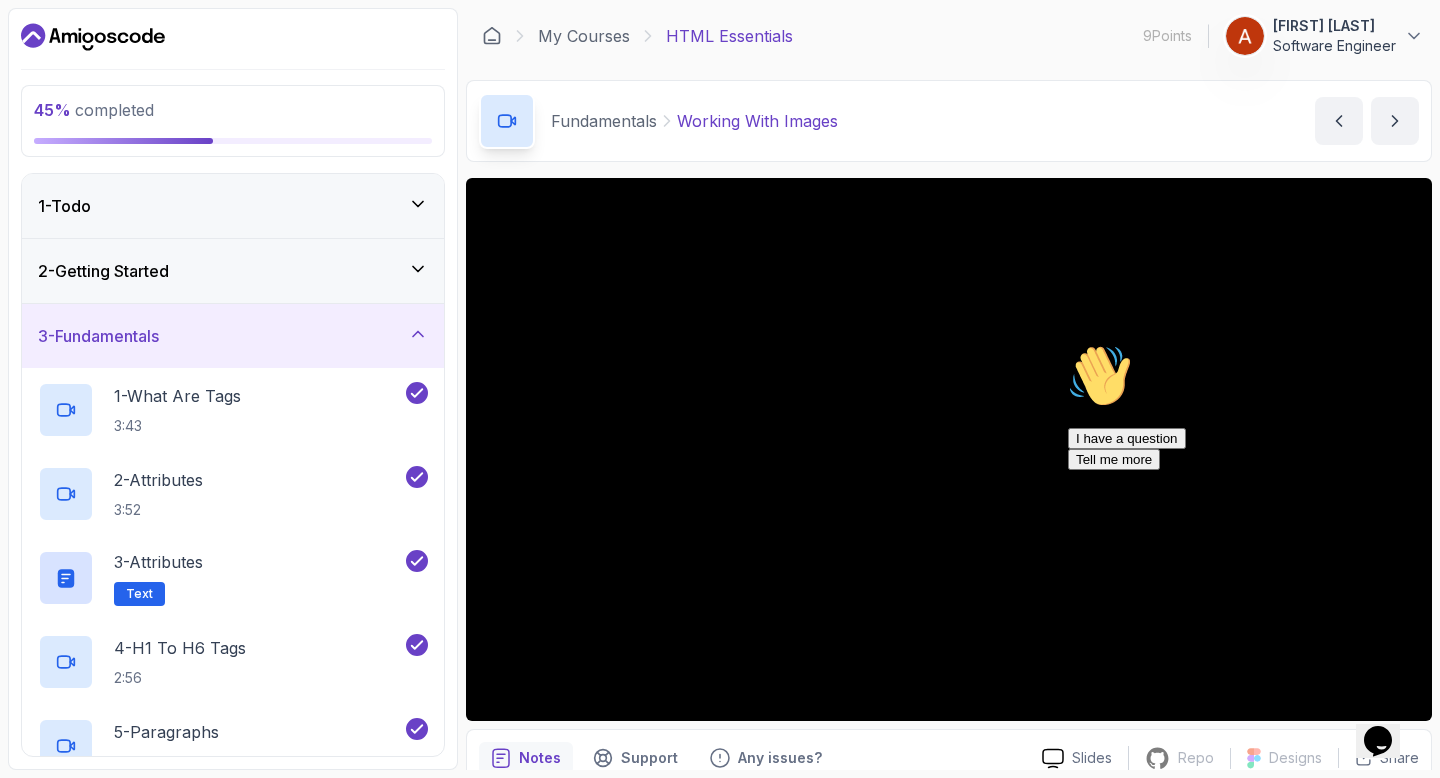 scroll, scrollTop: 0, scrollLeft: 0, axis: both 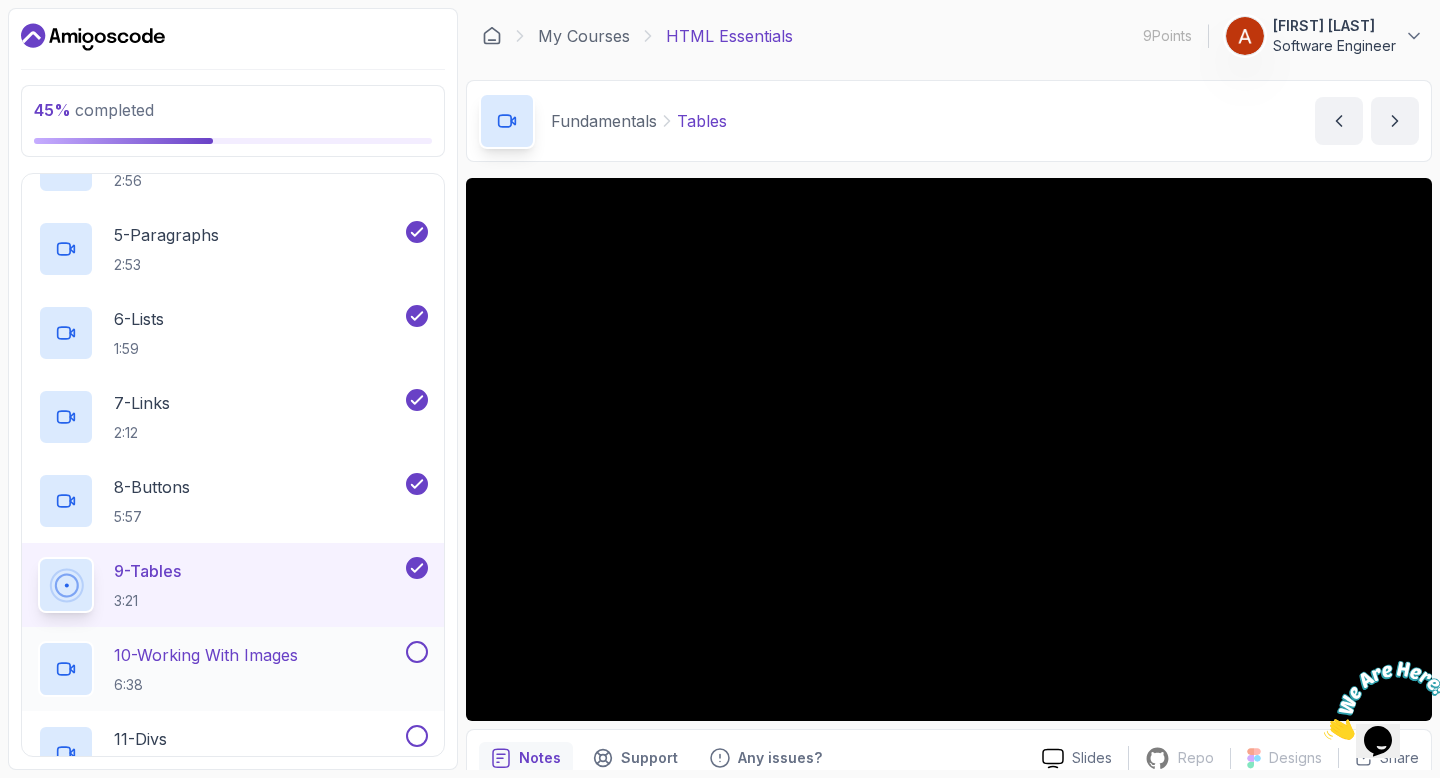 click on "10  -  Working With Images 6:38" at bounding box center [220, 669] 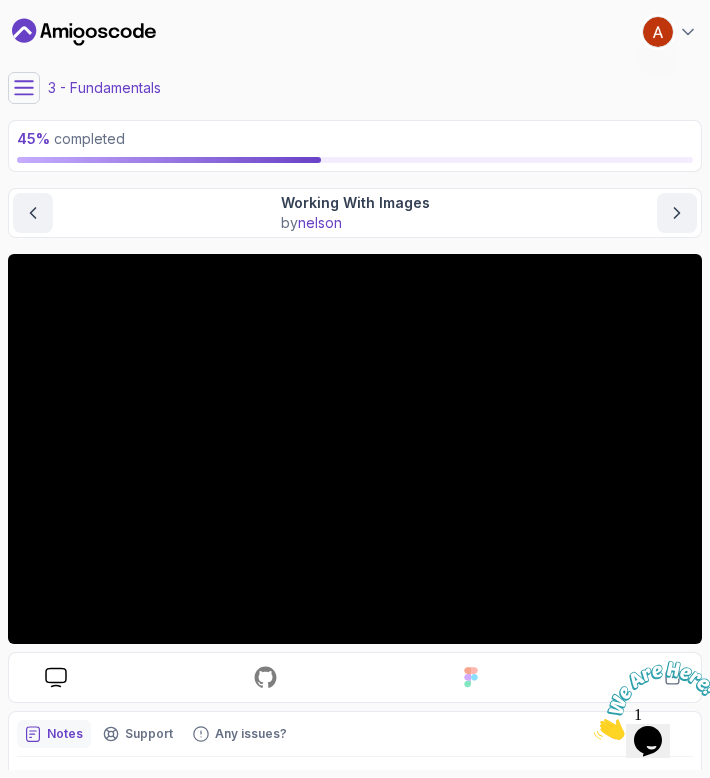 scroll, scrollTop: 0, scrollLeft: 0, axis: both 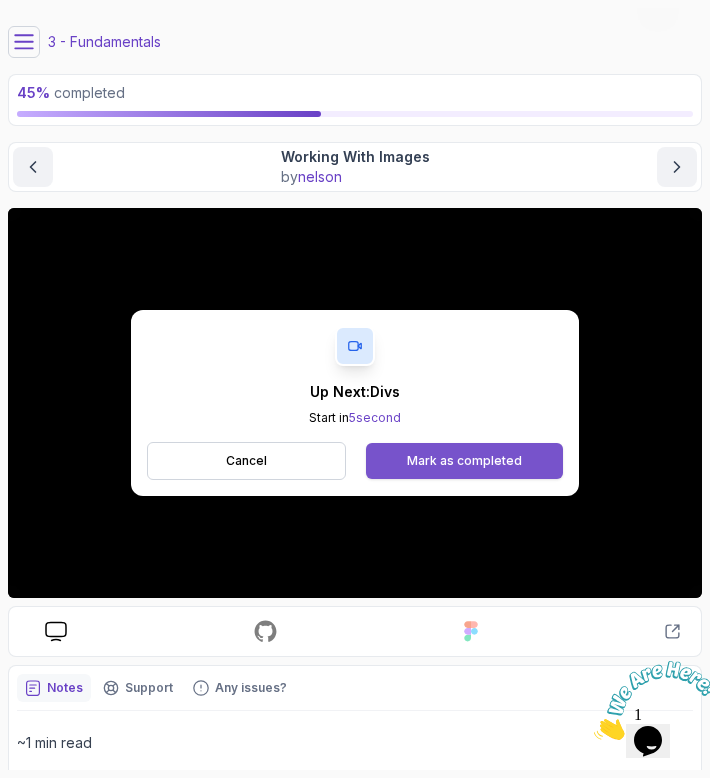 click on "Mark as completed" at bounding box center (464, 461) 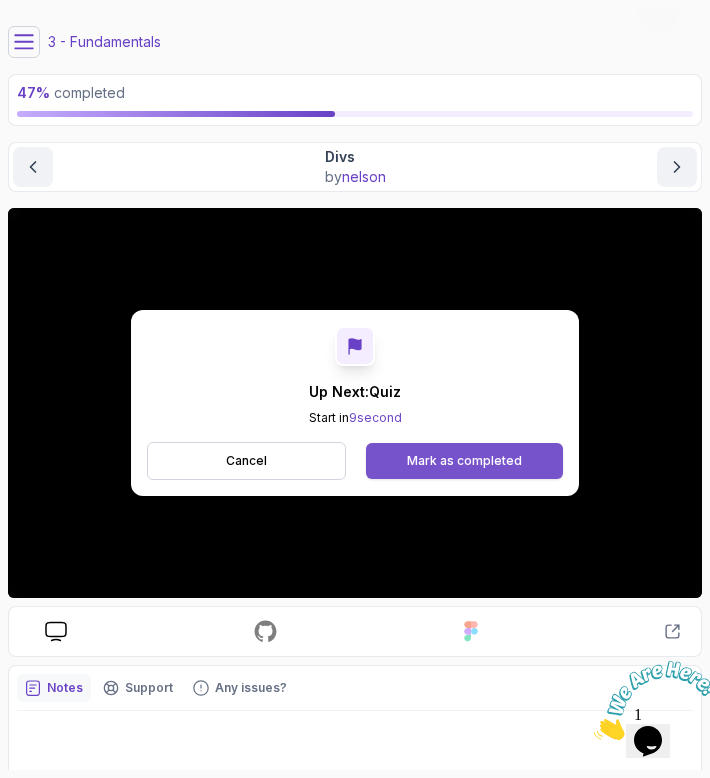 click on "Mark as completed" at bounding box center [464, 461] 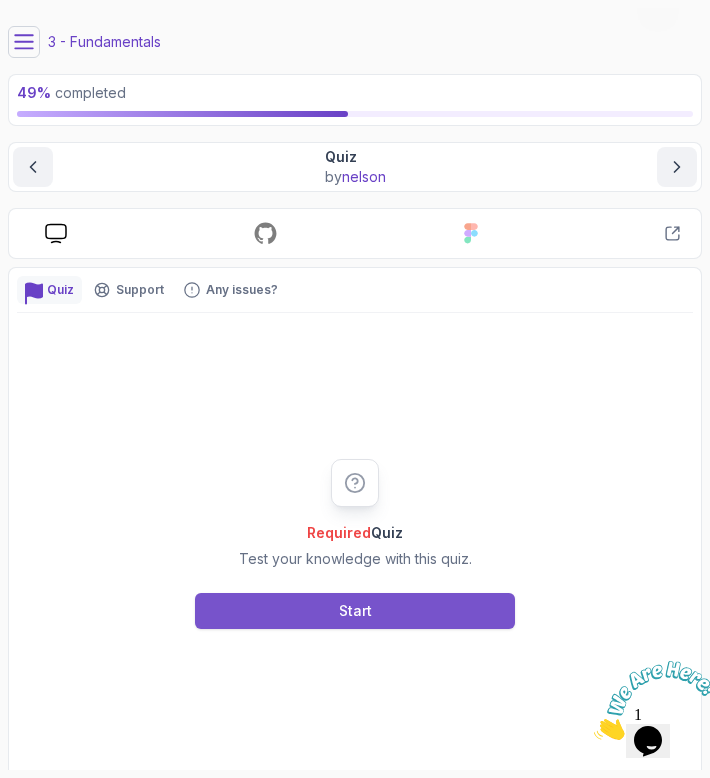 click on "Start" at bounding box center (355, 611) 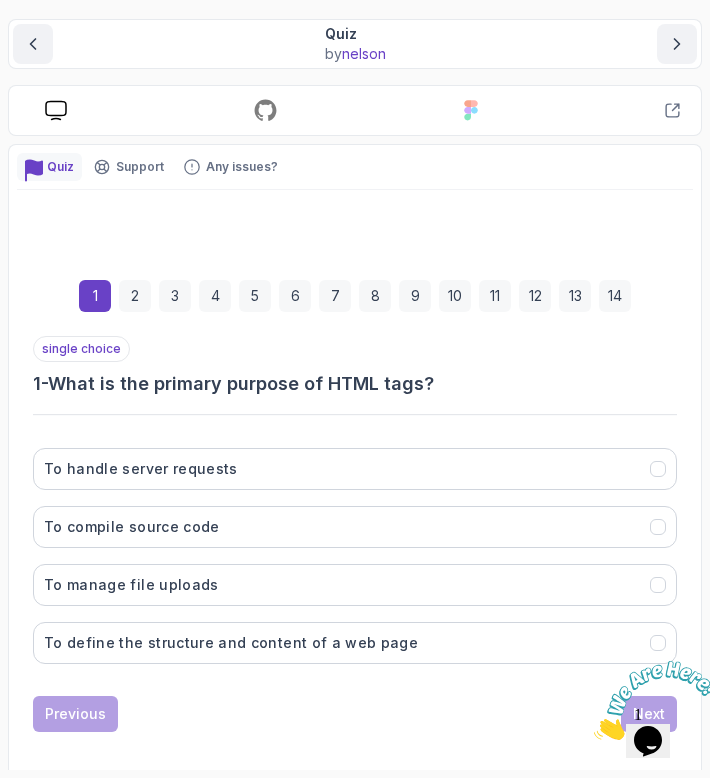 scroll, scrollTop: 205, scrollLeft: 0, axis: vertical 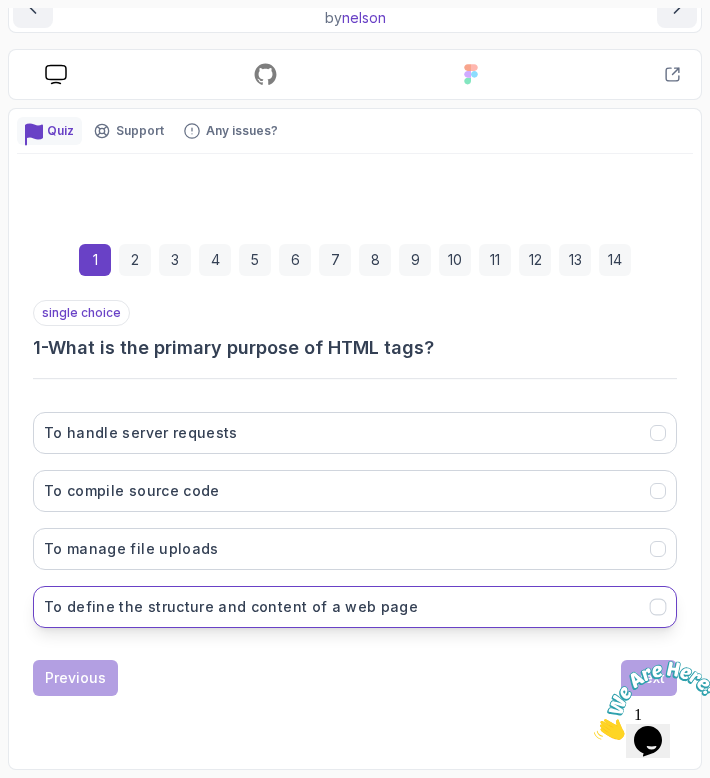 click on "To define the structure and content of a web page" at bounding box center (355, 607) 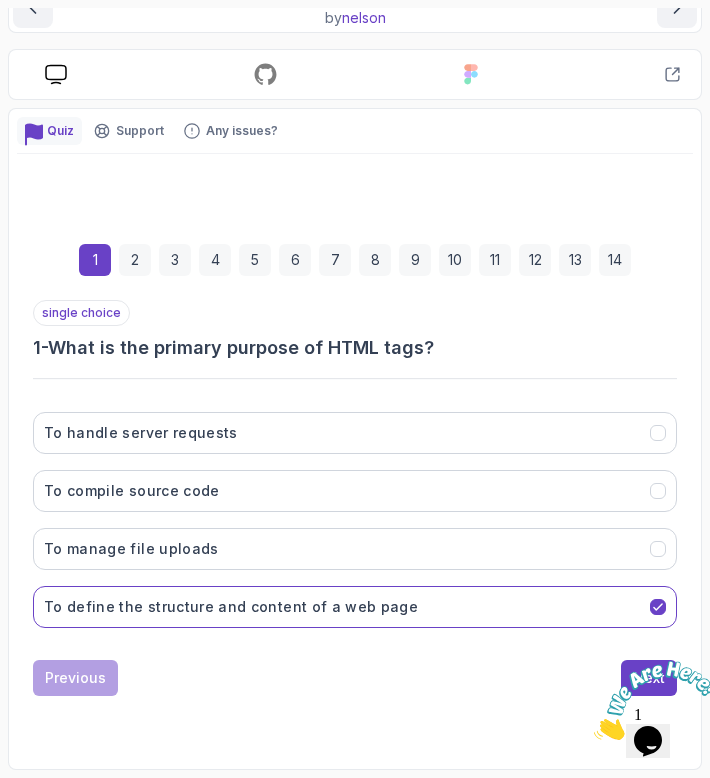 click at bounding box center (594, 734) 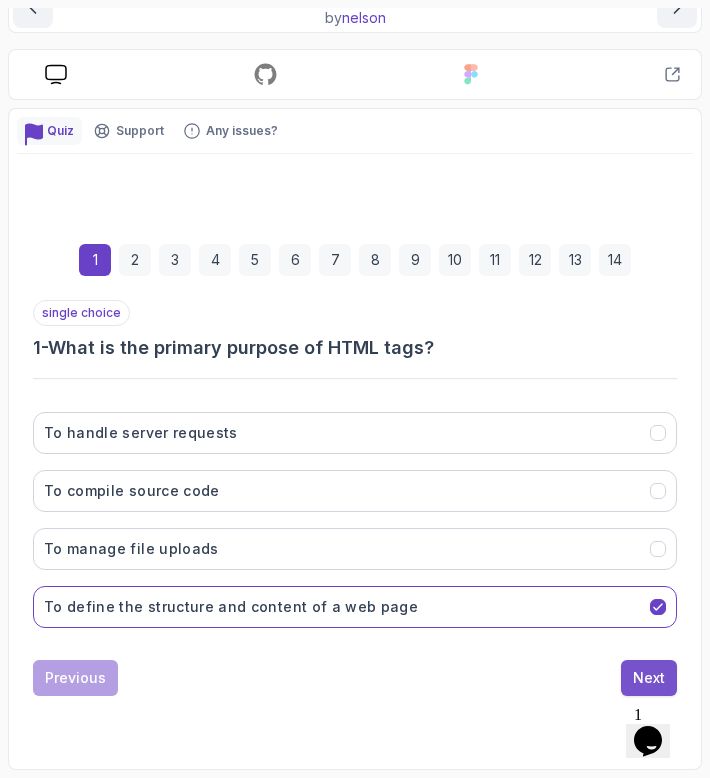 click on "Next" at bounding box center [649, 678] 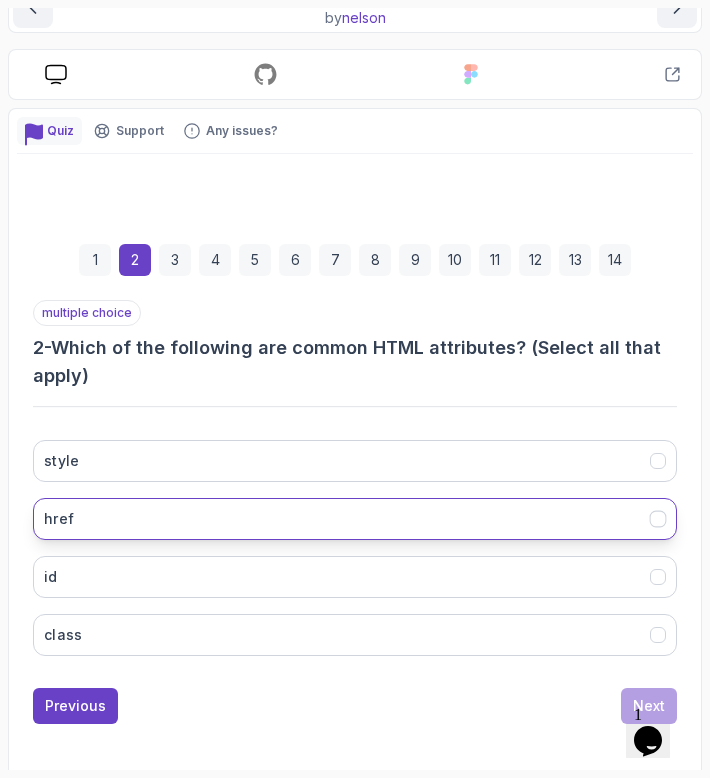 click on "href" at bounding box center [355, 519] 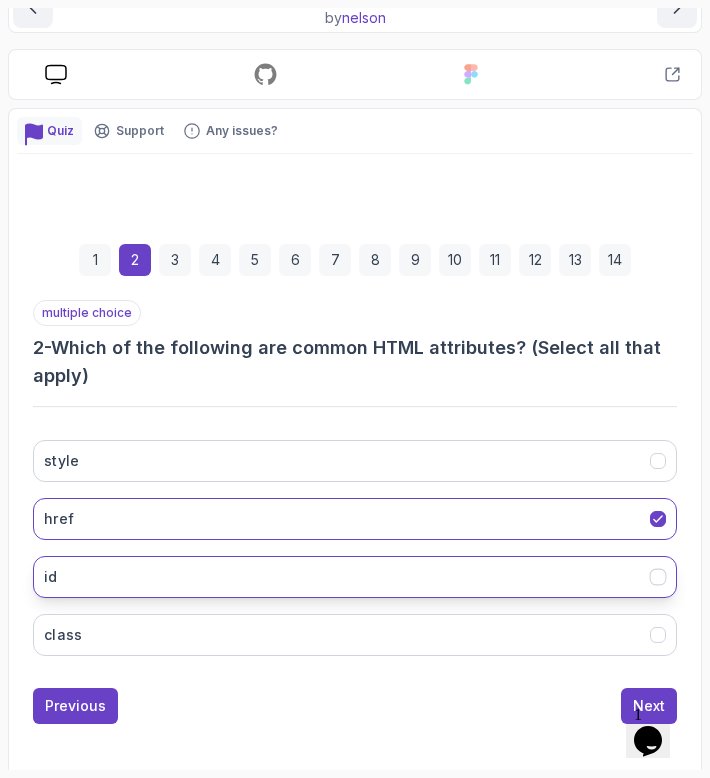 click on "id" at bounding box center [355, 577] 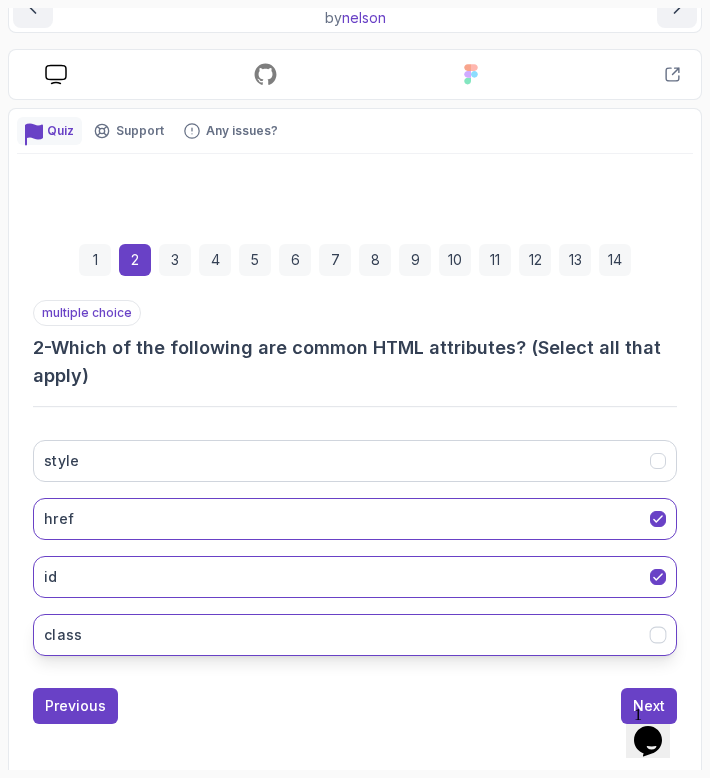 click on "class" at bounding box center [355, 635] 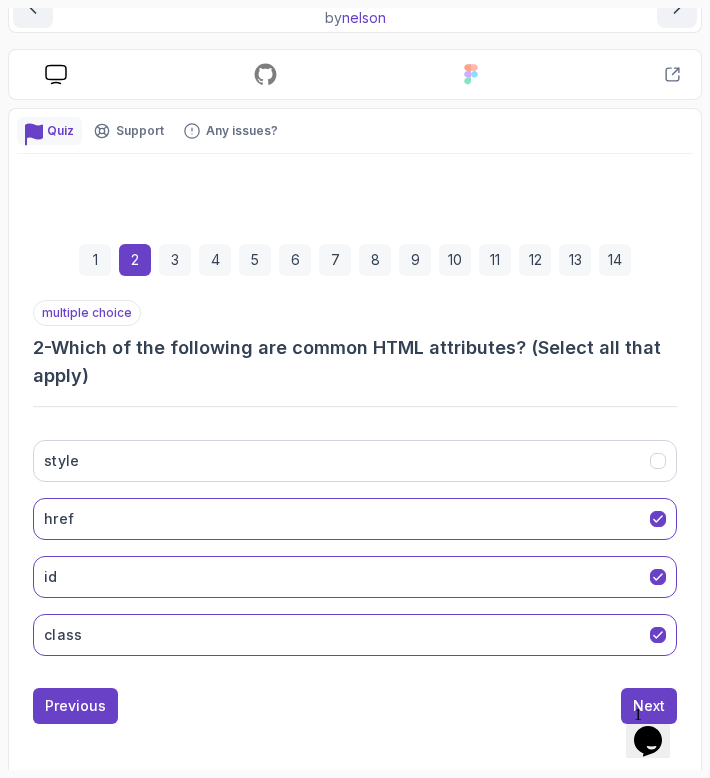 scroll, scrollTop: 233, scrollLeft: 0, axis: vertical 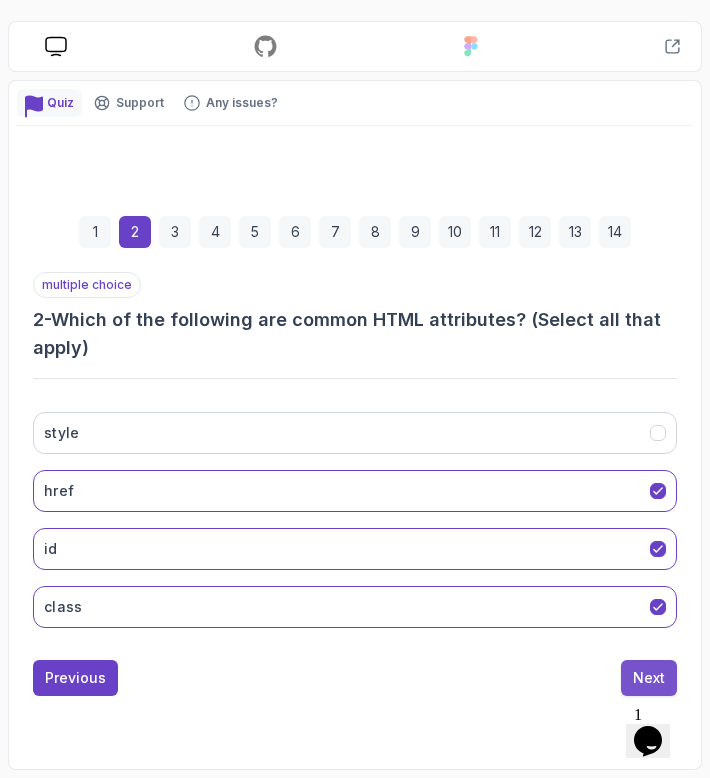 click on "Next" at bounding box center (649, 678) 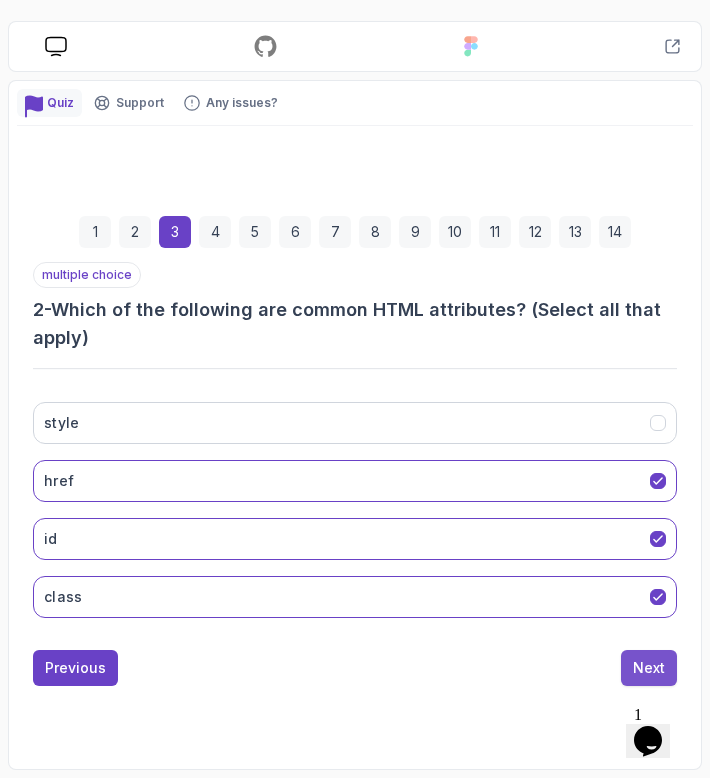 scroll, scrollTop: 205, scrollLeft: 0, axis: vertical 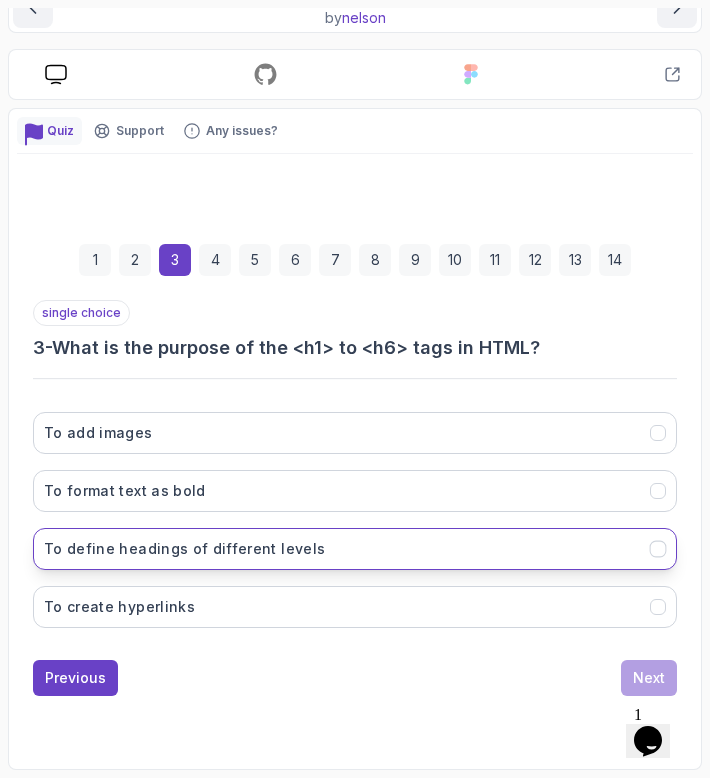 click on "To define headings of different levels" at bounding box center (355, 549) 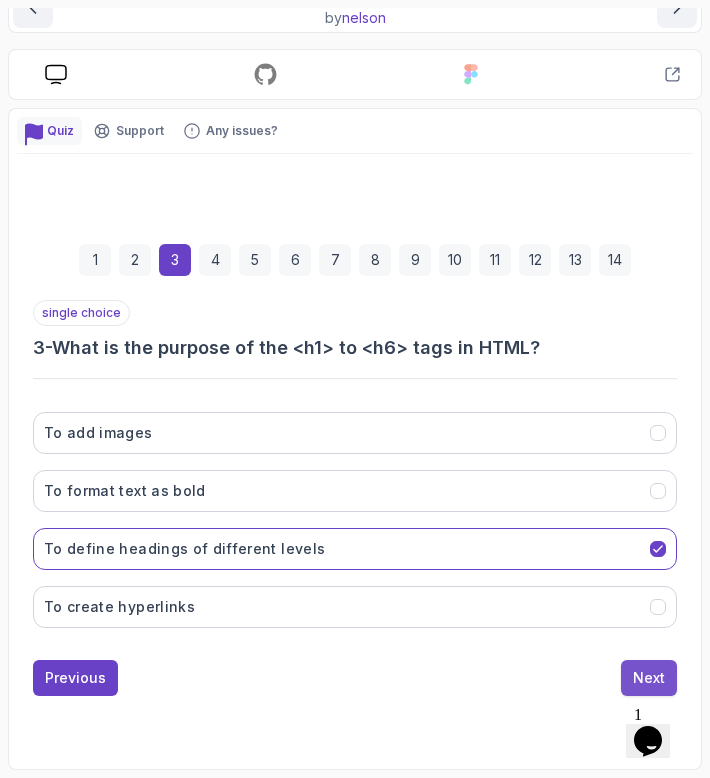 click on "Next" at bounding box center [649, 678] 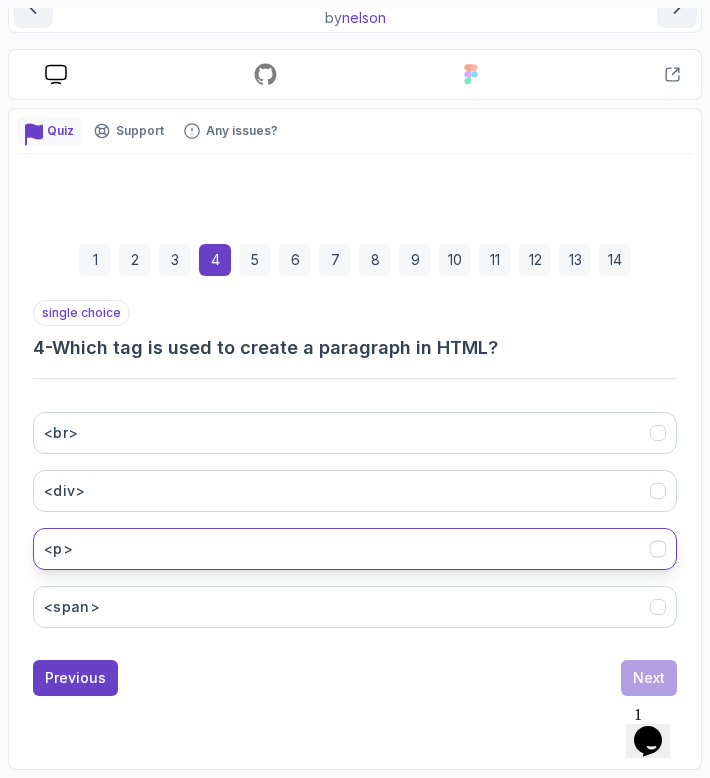 click on "<p>" at bounding box center [355, 549] 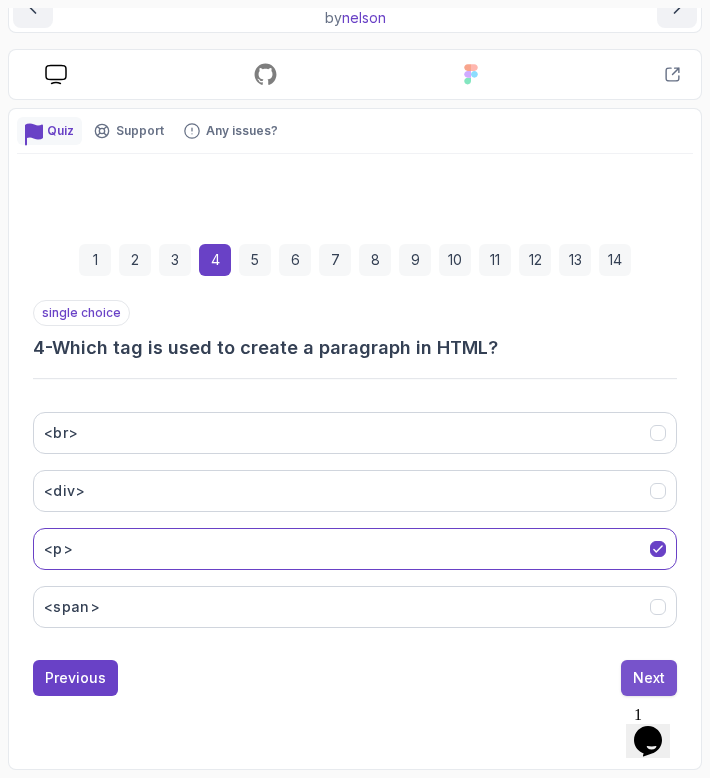 click on "Next" at bounding box center (649, 678) 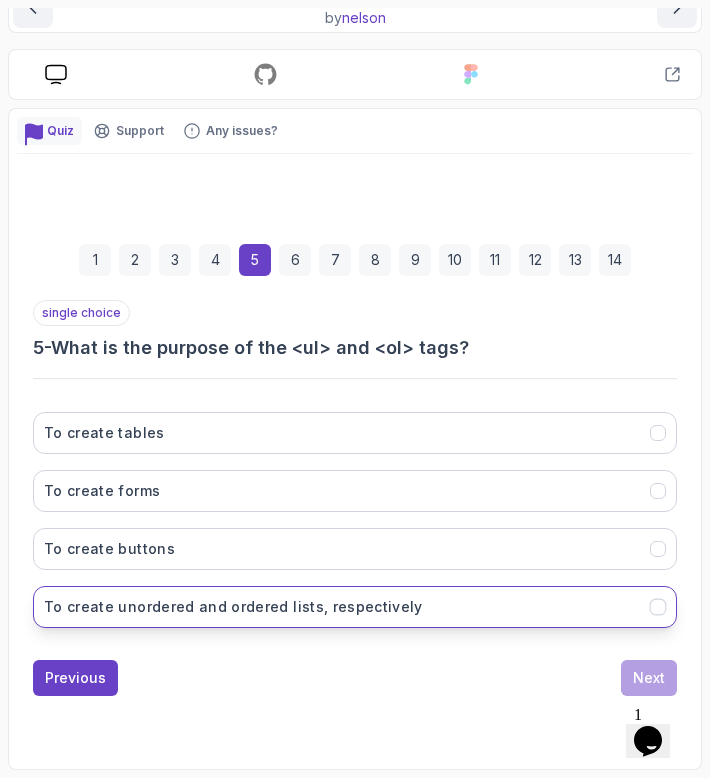 click on "To create unordered and ordered lists, respectively" at bounding box center [355, 607] 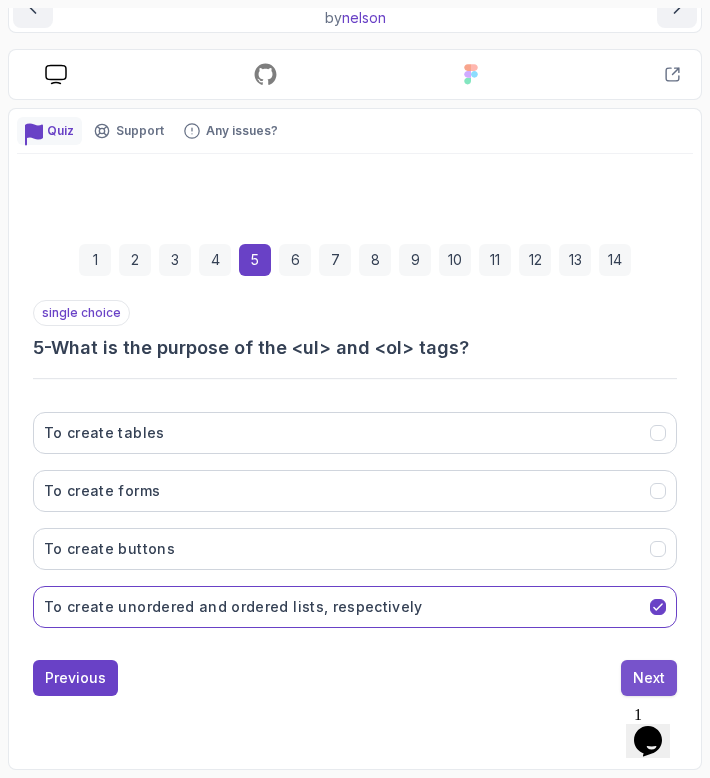 click on "Next" at bounding box center (649, 678) 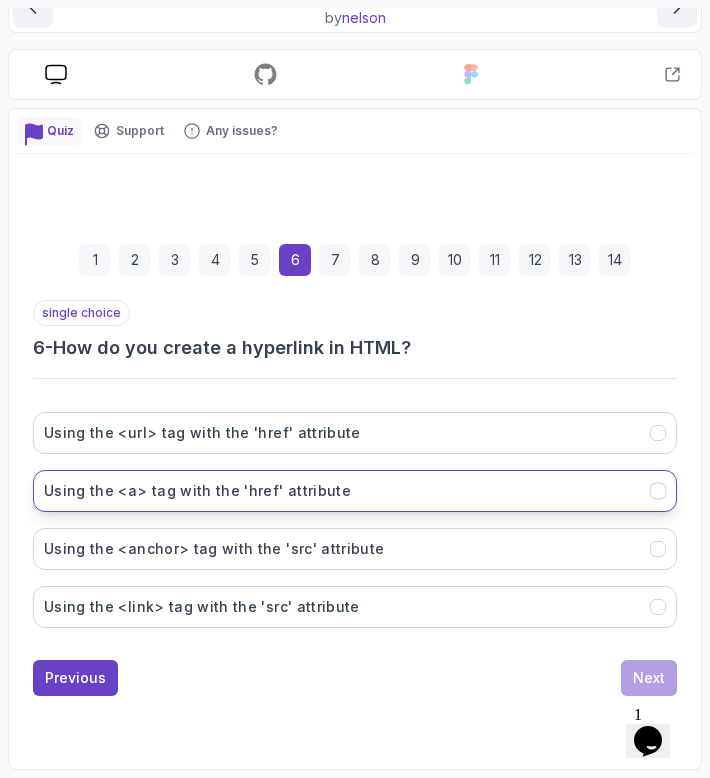 click on "Using the <a> tag with the 'href' attribute" at bounding box center (355, 491) 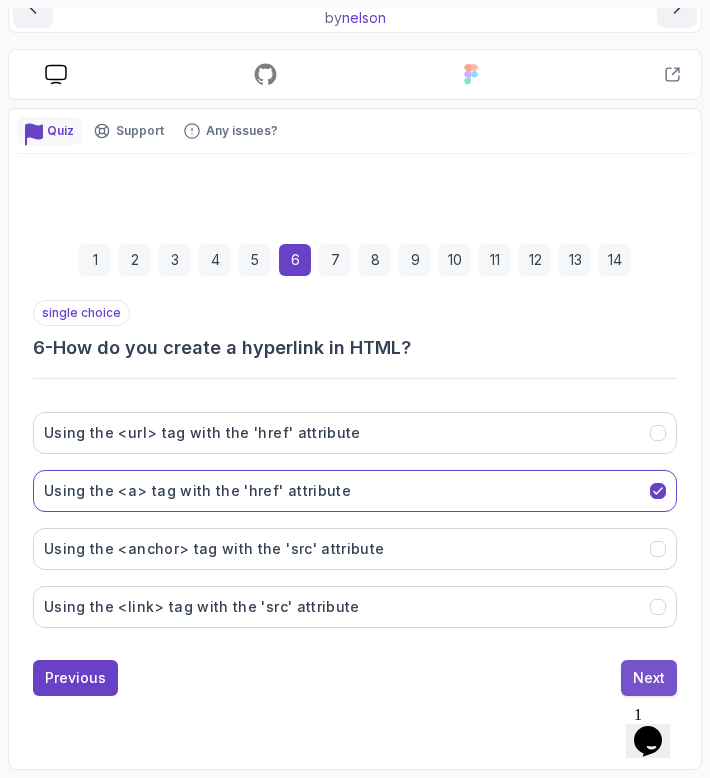 click on "Next" at bounding box center (649, 678) 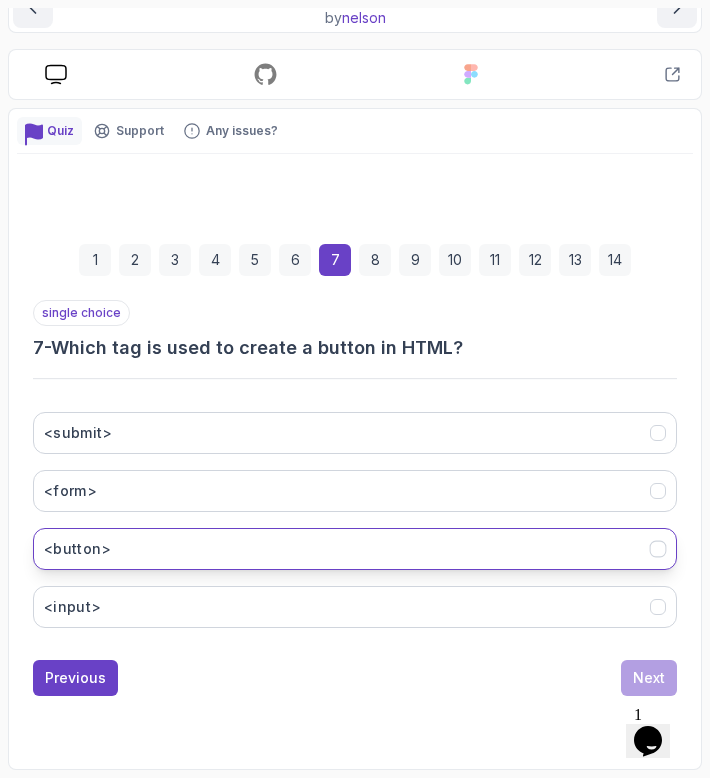 click on "<button>" at bounding box center (355, 549) 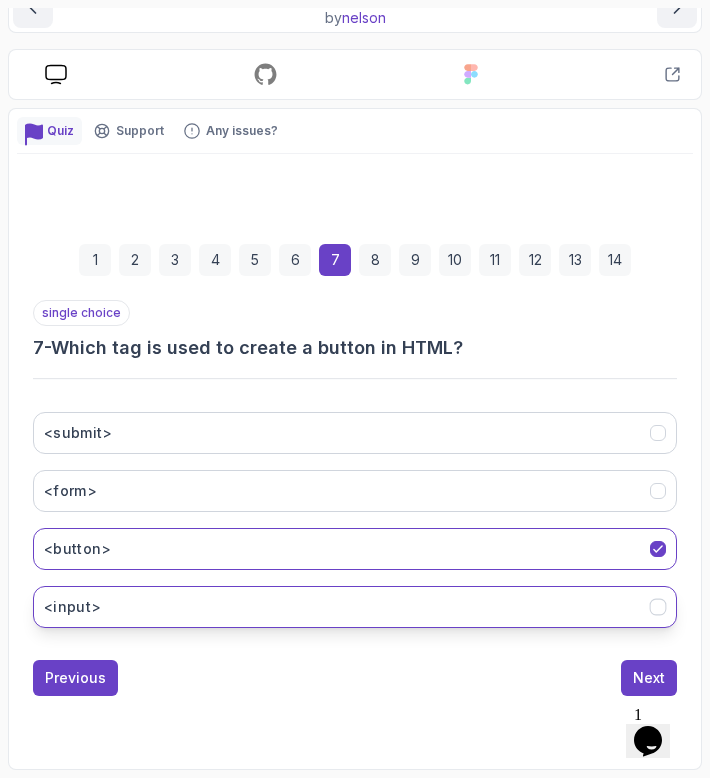 click on "<input>" at bounding box center (355, 607) 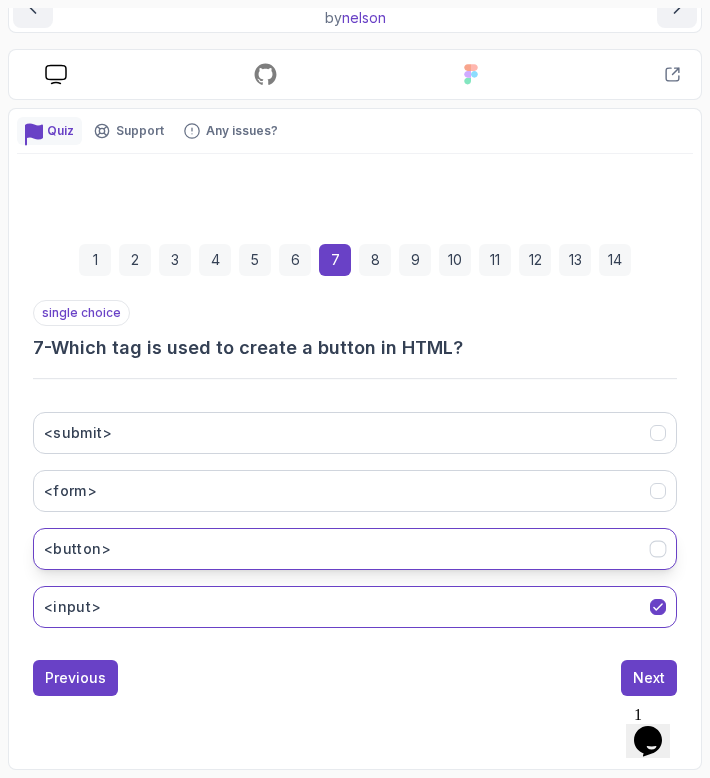 click on "<button>" at bounding box center [355, 549] 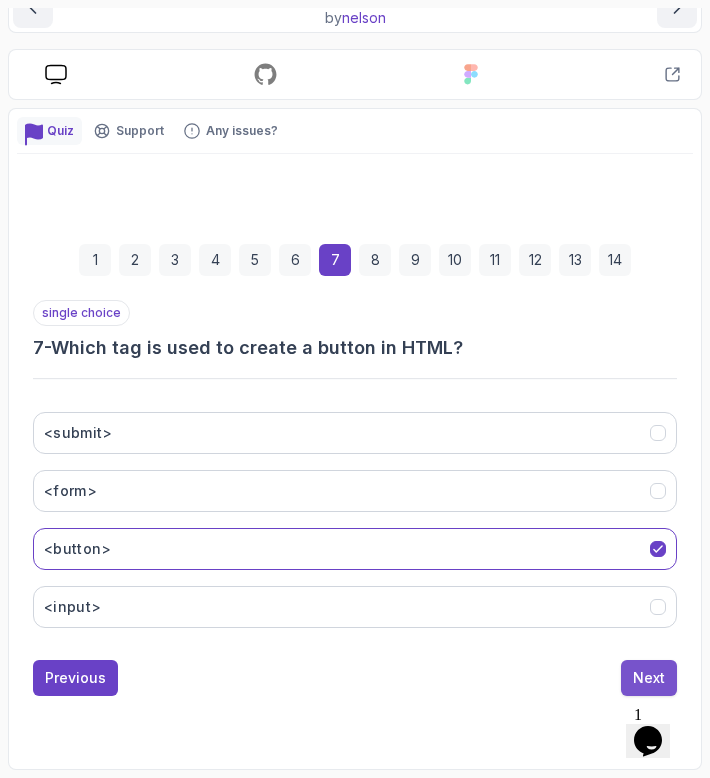 click on "Next" at bounding box center [649, 678] 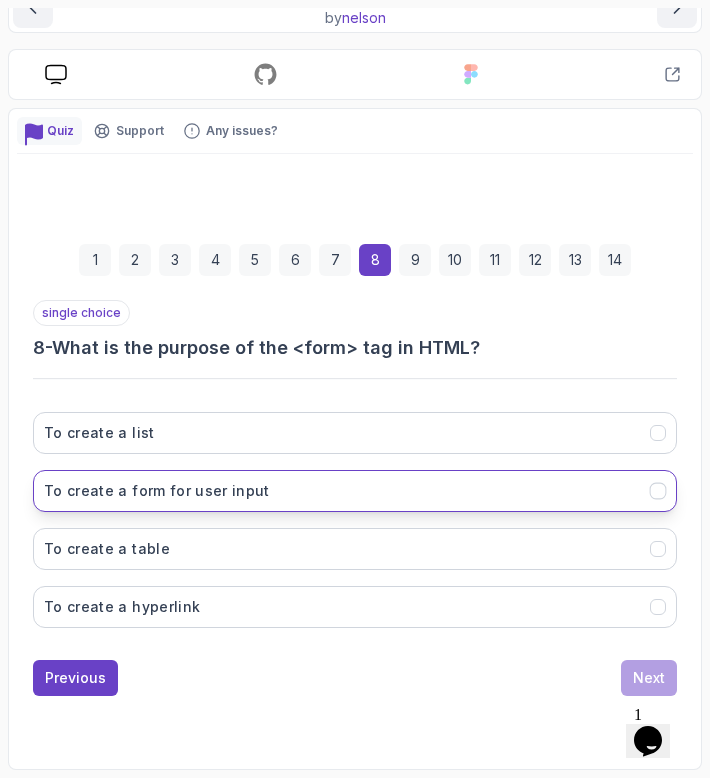 click on "To create a form for user input" at bounding box center [355, 491] 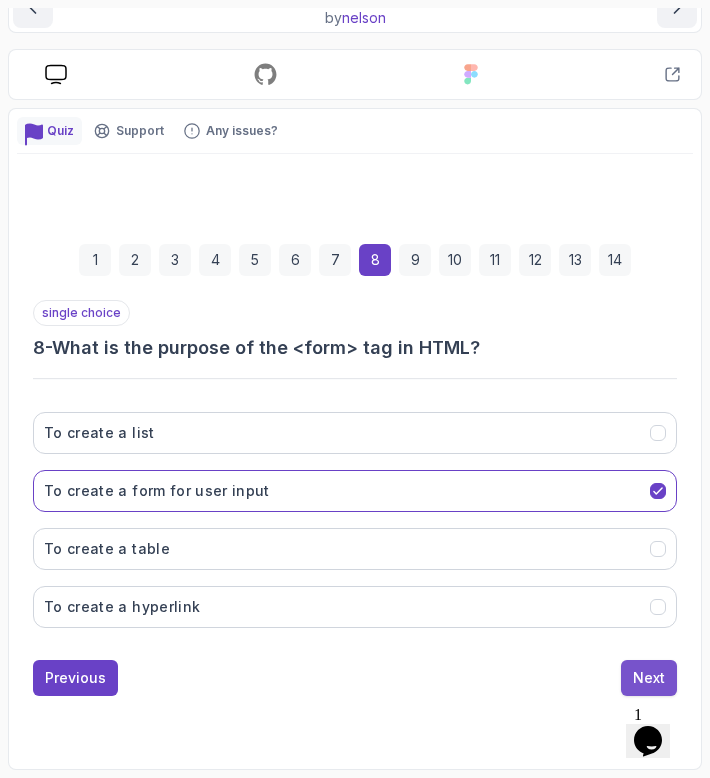 click on "Next" at bounding box center (649, 678) 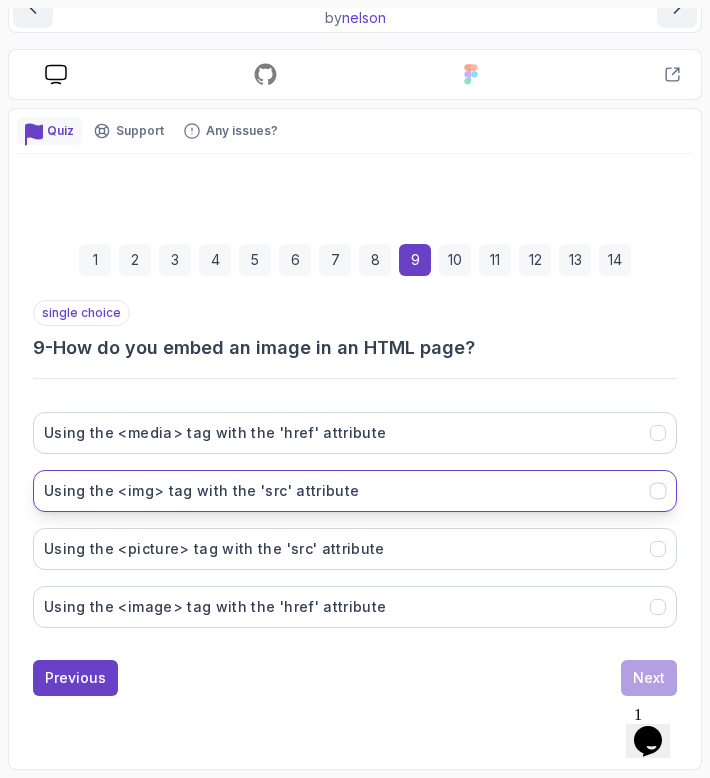 click on "Using the <img> tag with the 'src' attribute" at bounding box center (355, 491) 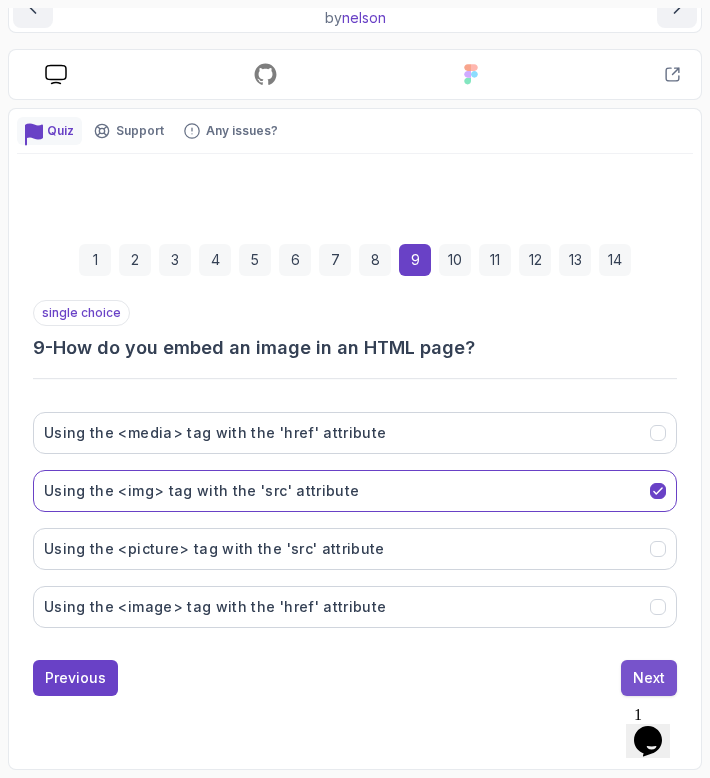 click on "Next" at bounding box center (649, 678) 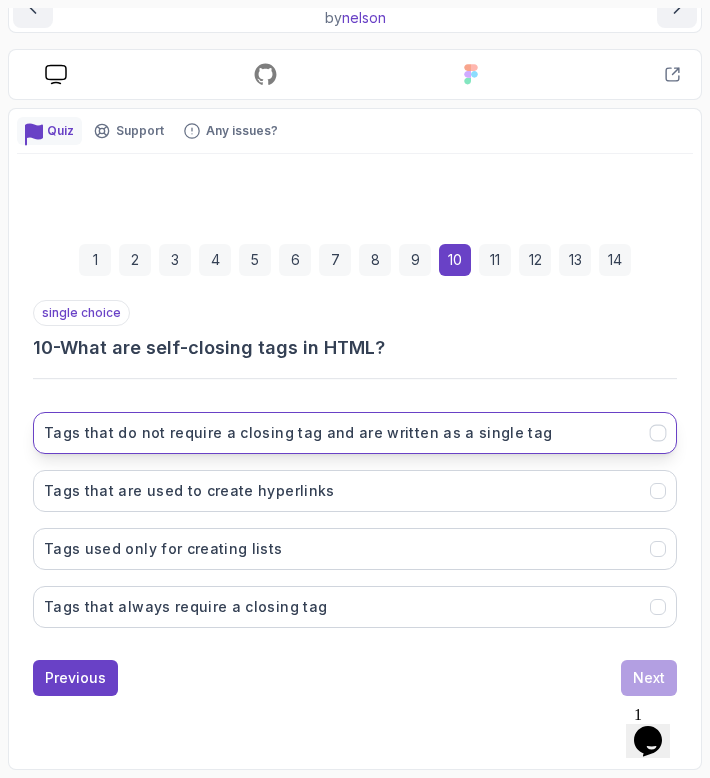 click on "Tags that do not require a closing tag and are written as a single tag" at bounding box center [355, 433] 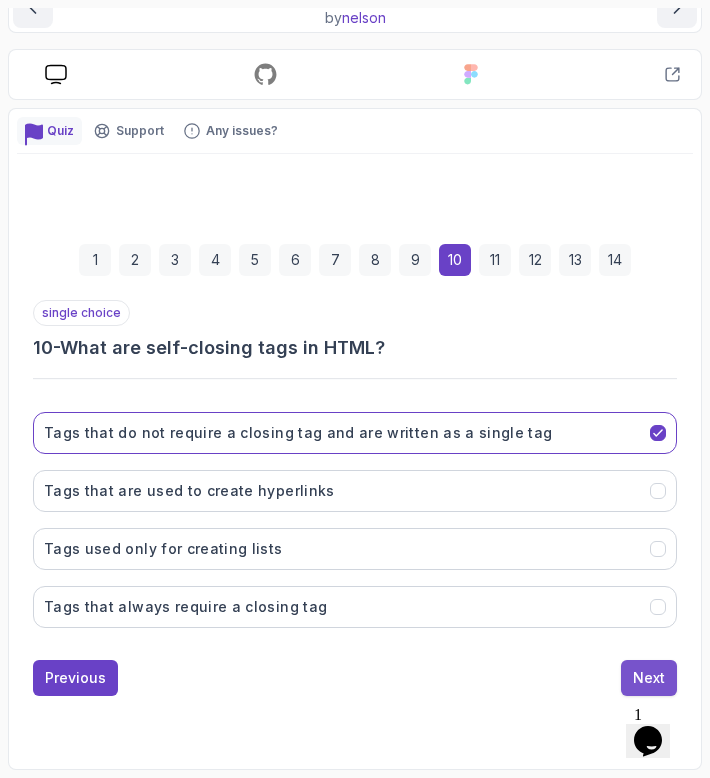 click on "Next" at bounding box center [649, 678] 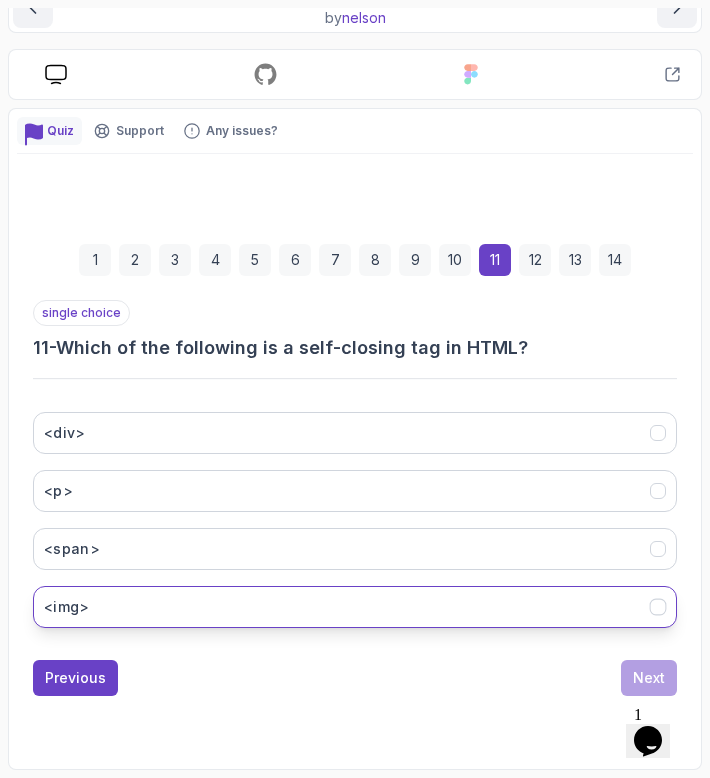 click on "<img>" at bounding box center [355, 607] 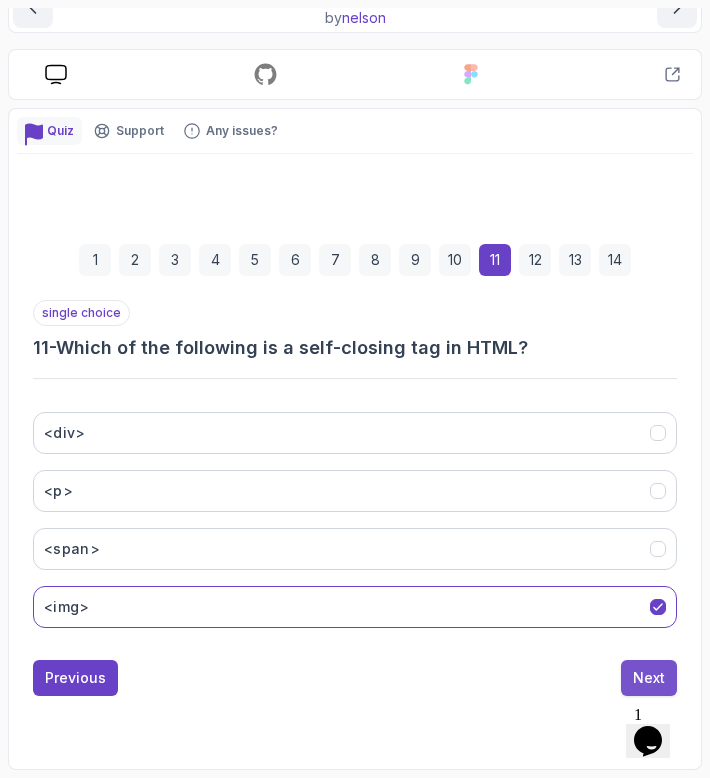 click on "Next" at bounding box center (649, 678) 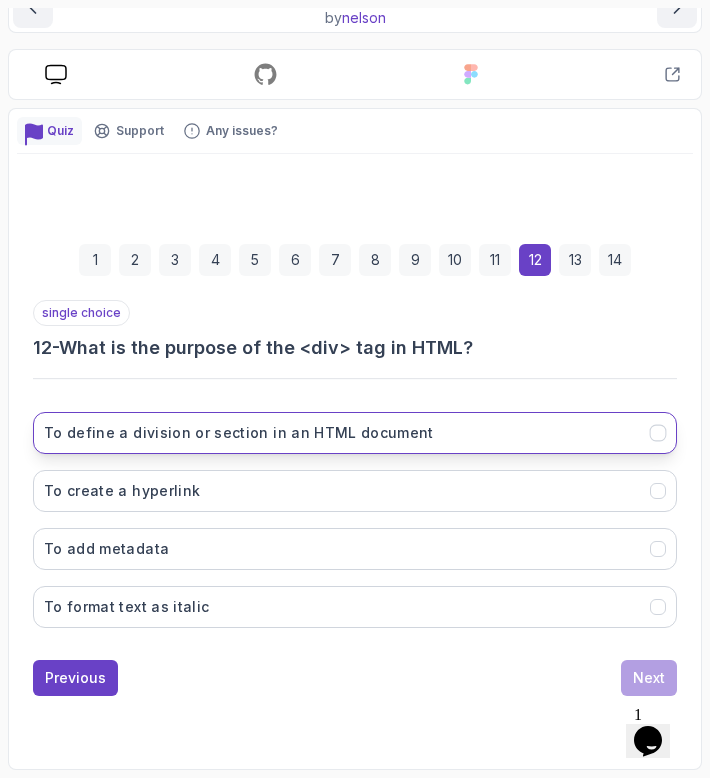 click on "To define a division or section in an HTML document" at bounding box center (355, 433) 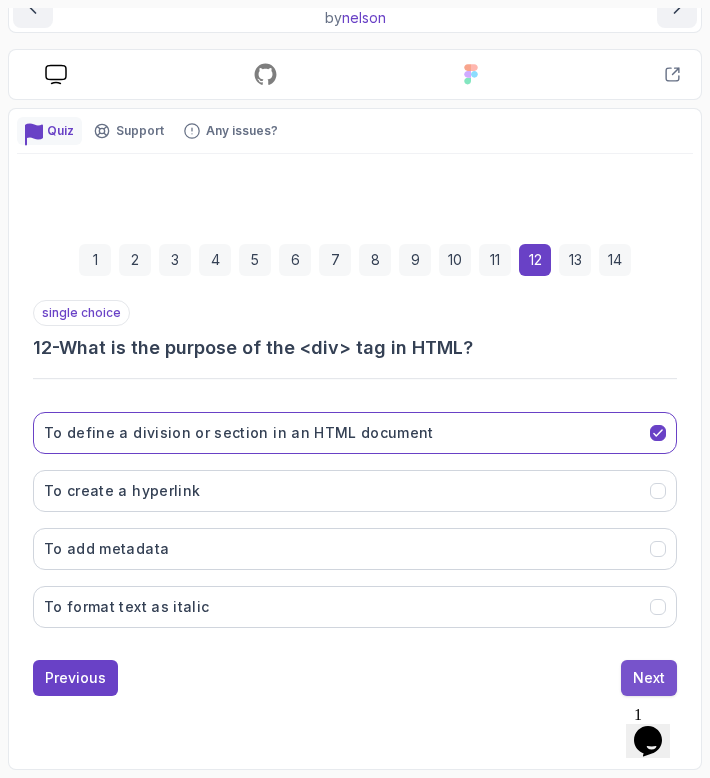 click on "Next" at bounding box center (649, 678) 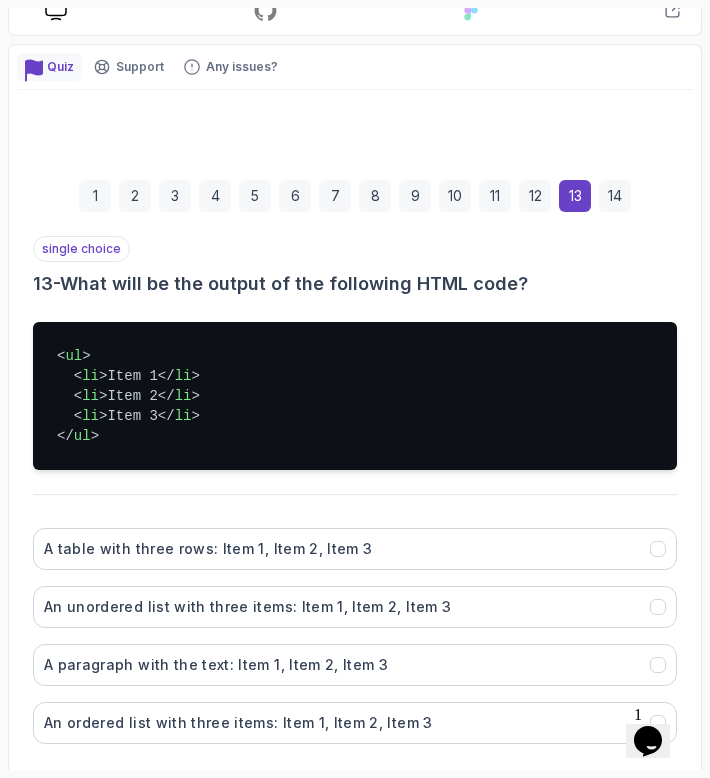 scroll, scrollTop: 286, scrollLeft: 0, axis: vertical 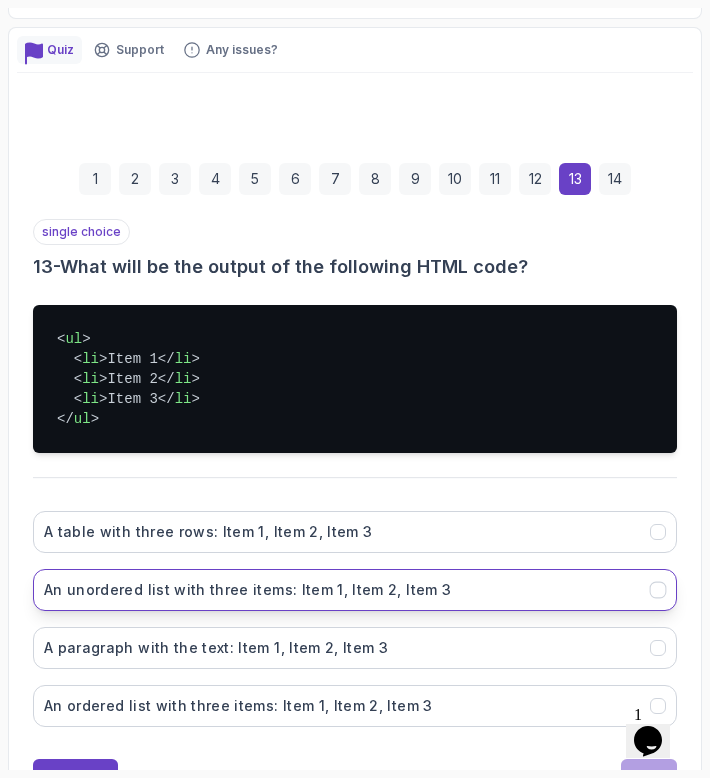 click on "An unordered list with three items: Item 1, Item 2, Item 3" at bounding box center (355, 590) 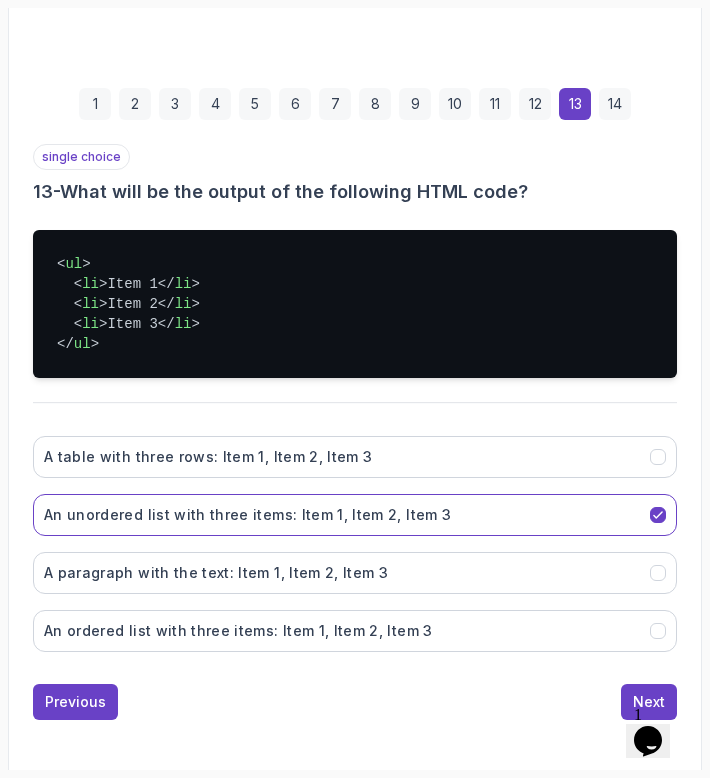 scroll, scrollTop: 385, scrollLeft: 0, axis: vertical 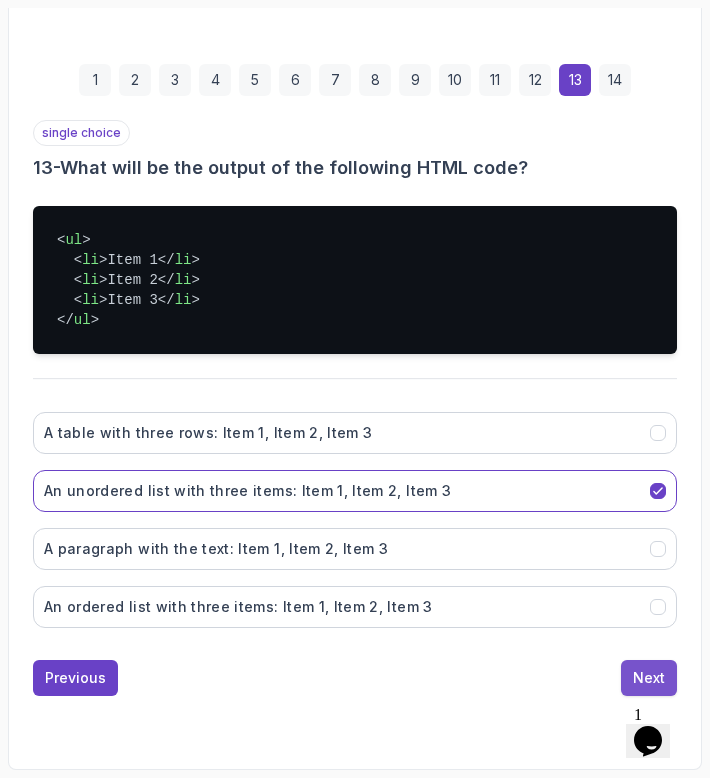 click on "Next" at bounding box center (649, 678) 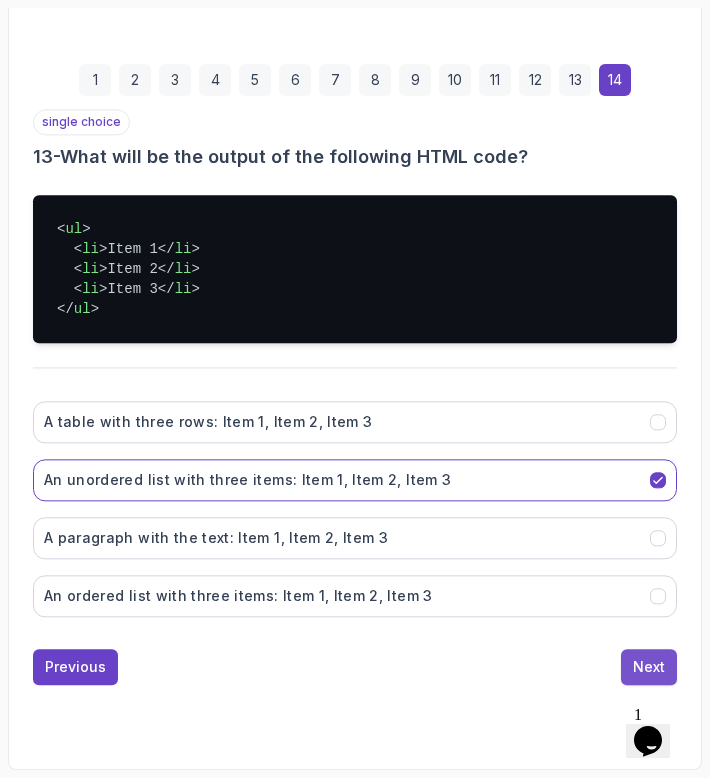 scroll, scrollTop: 305, scrollLeft: 0, axis: vertical 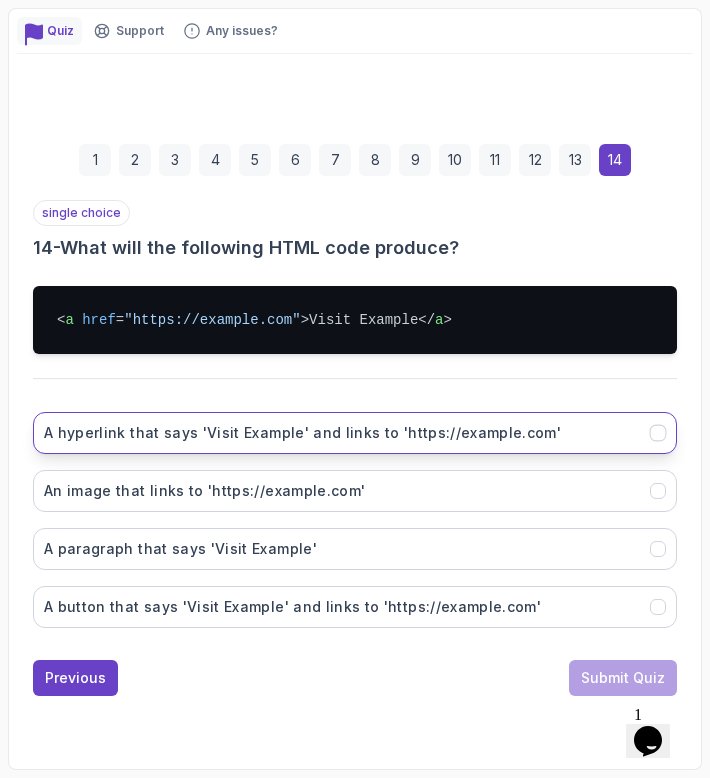 click on "A hyperlink that says 'Visit Example' and links to 'https://example.com'" at bounding box center (355, 433) 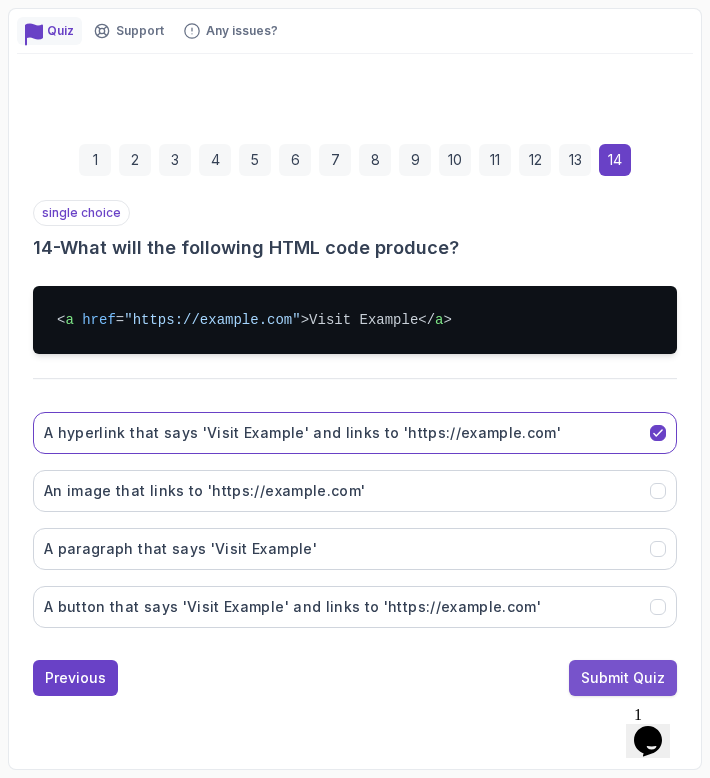 click on "Submit Quiz" at bounding box center [623, 678] 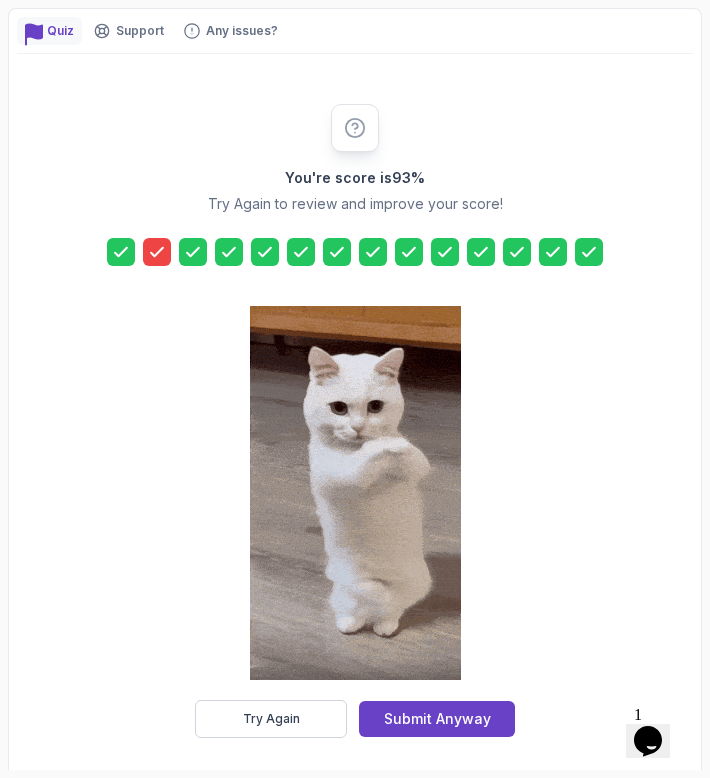 click 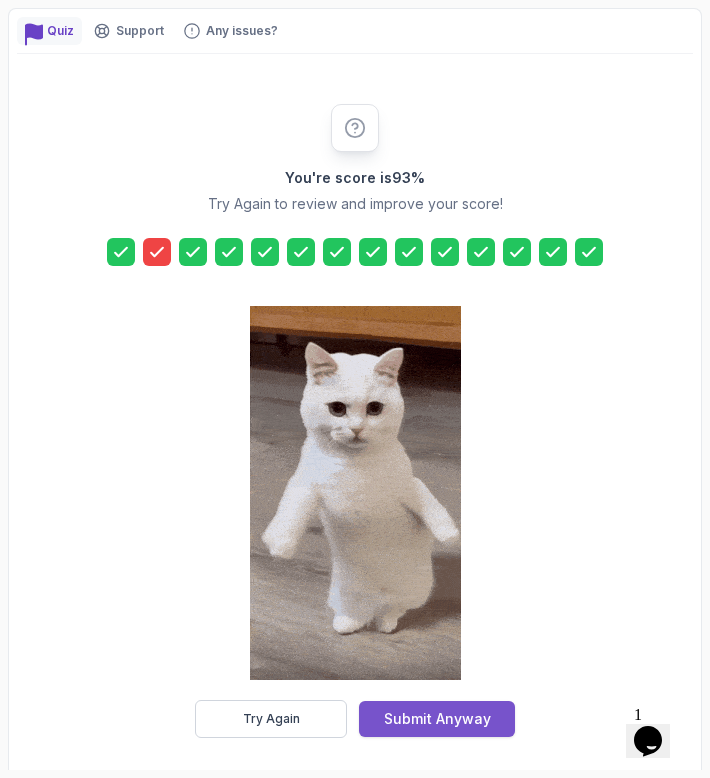 click on "Submit Anyway" at bounding box center (437, 719) 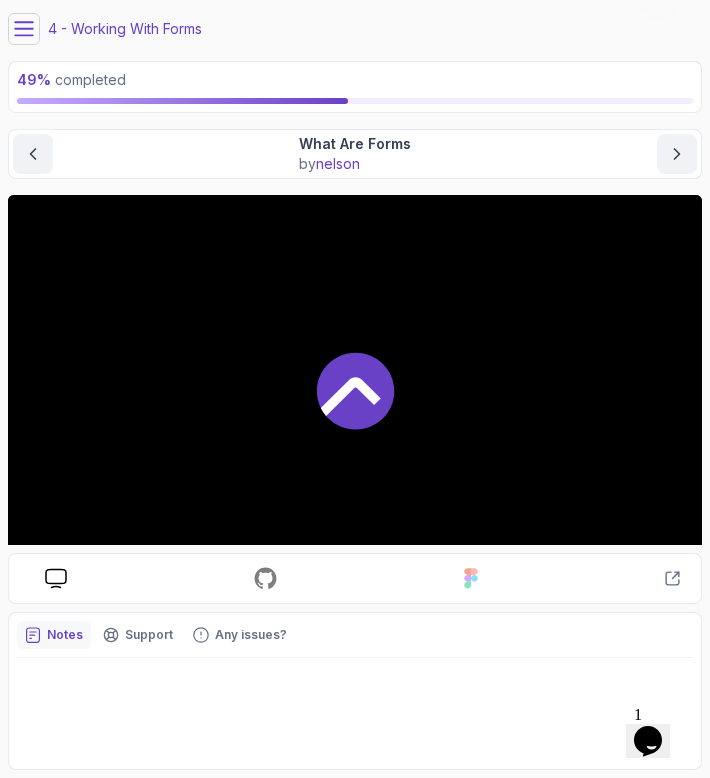 scroll, scrollTop: 95, scrollLeft: 0, axis: vertical 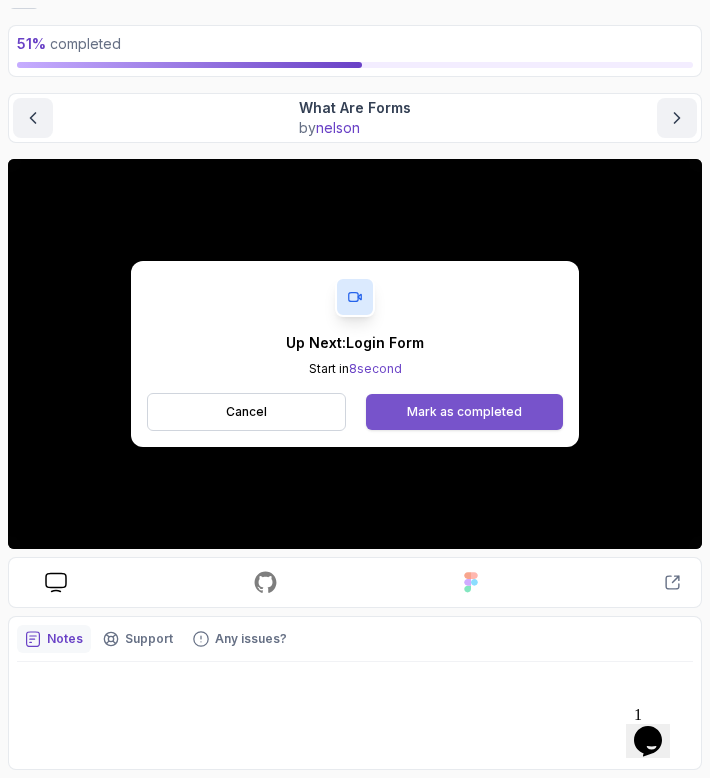 click on "Mark as completed" at bounding box center [464, 412] 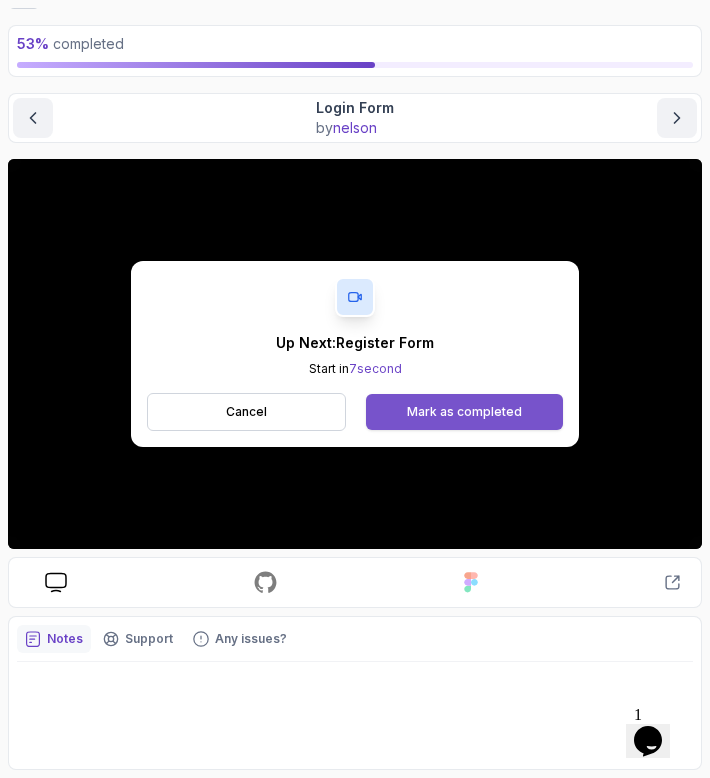 click on "Mark as completed" at bounding box center (464, 412) 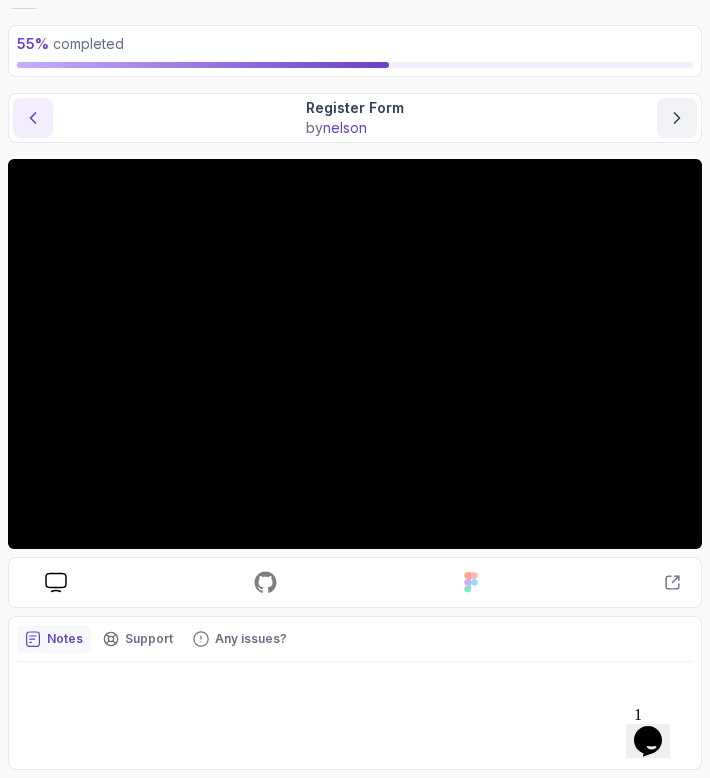 click at bounding box center [33, 118] 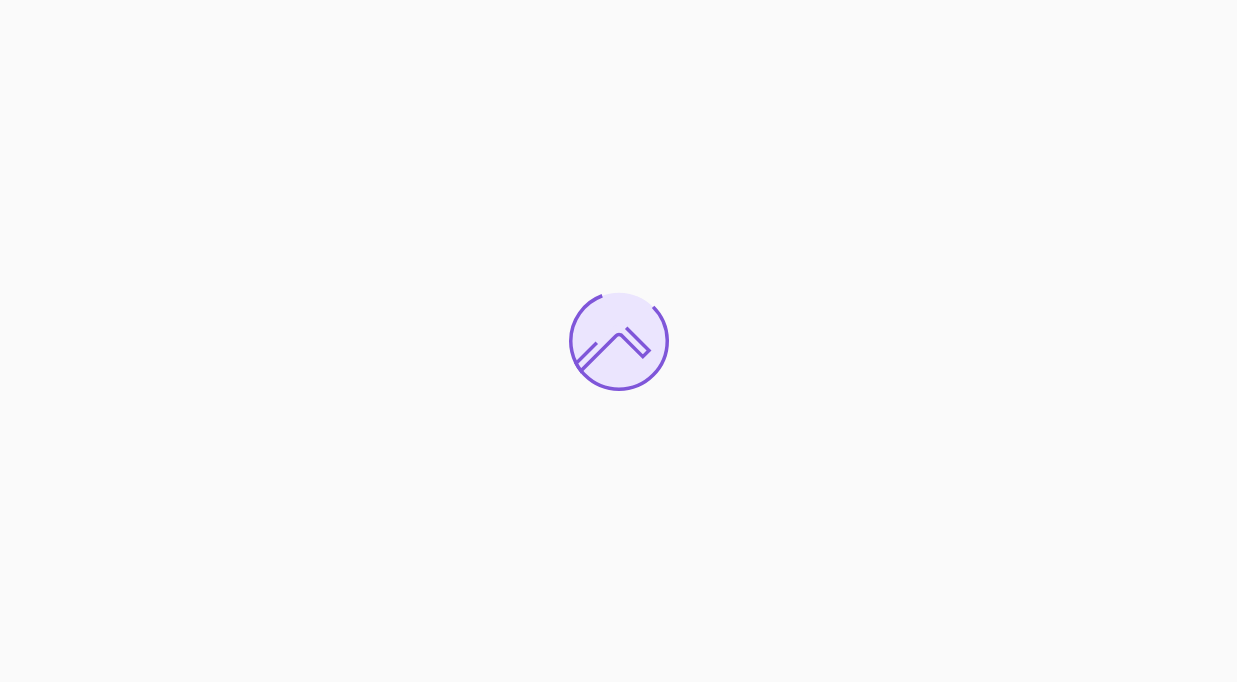 scroll, scrollTop: 0, scrollLeft: 0, axis: both 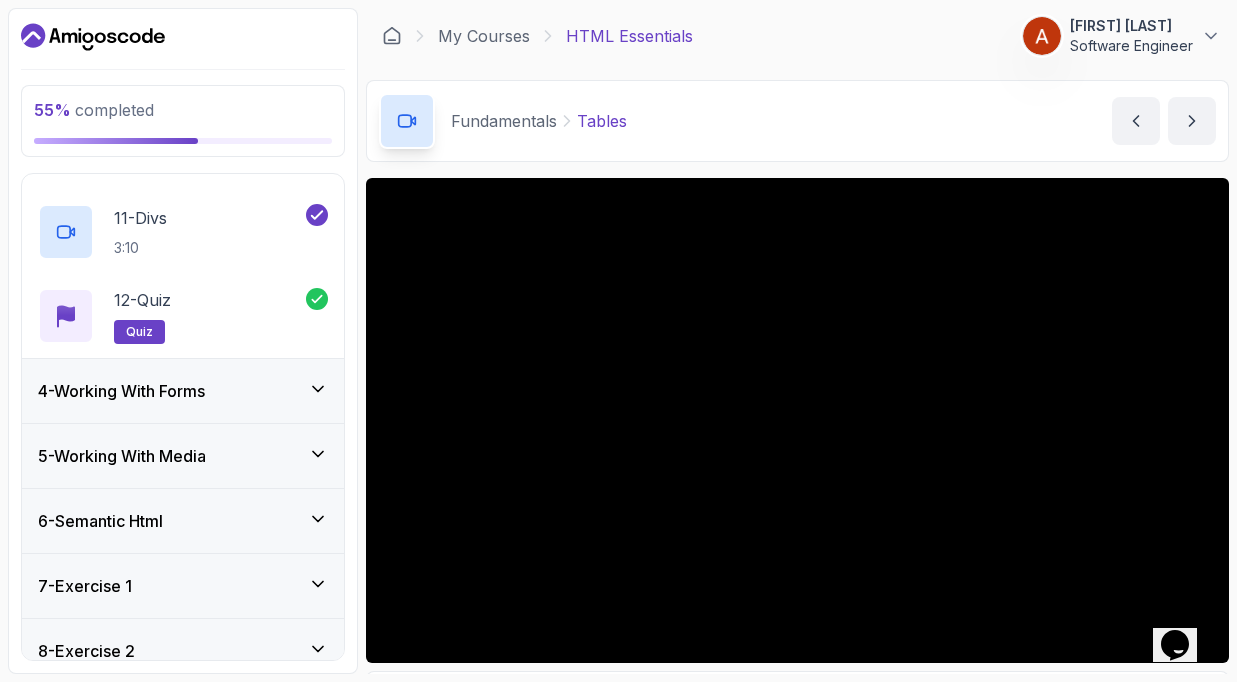 click on "4  -  Working With Forms" at bounding box center [183, 391] 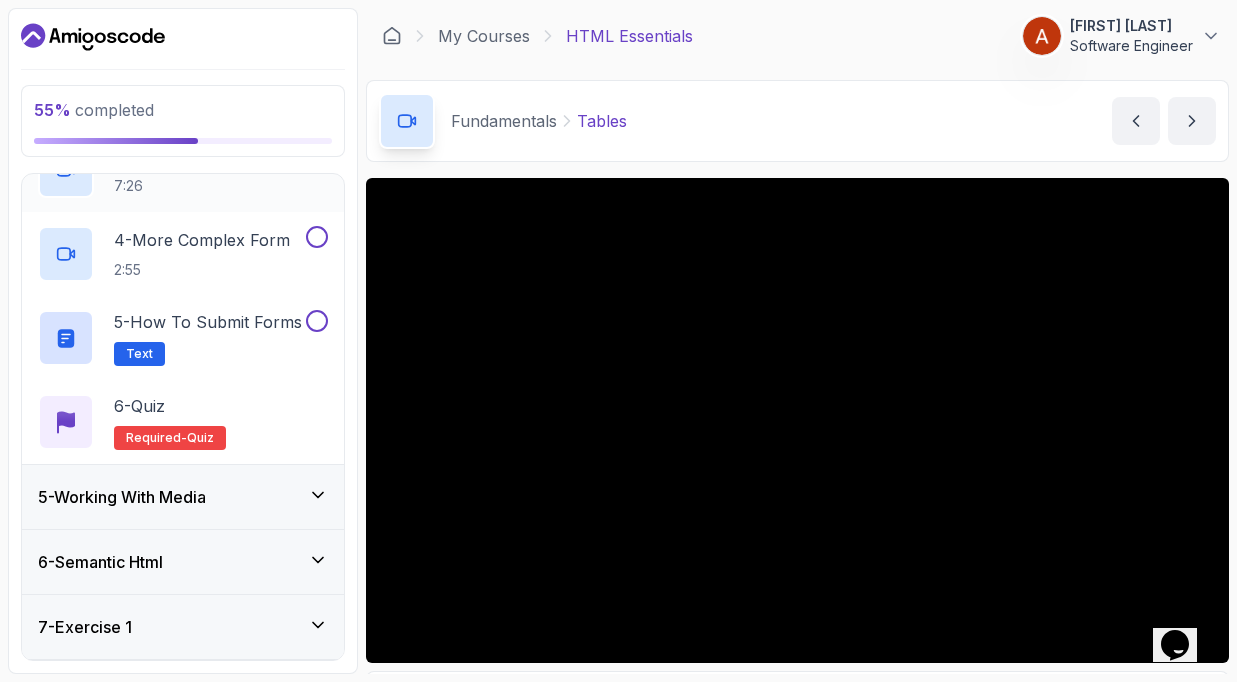 scroll, scrollTop: 479, scrollLeft: 0, axis: vertical 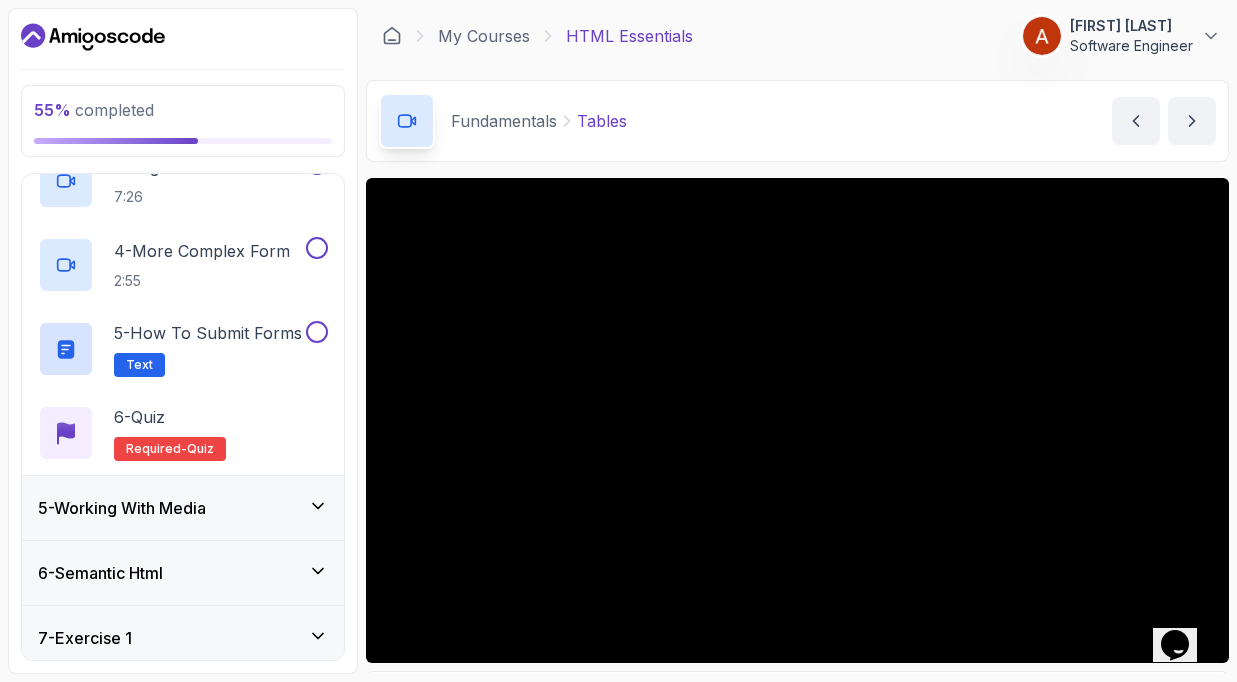 click on "5  -  Working With Media" at bounding box center (183, 508) 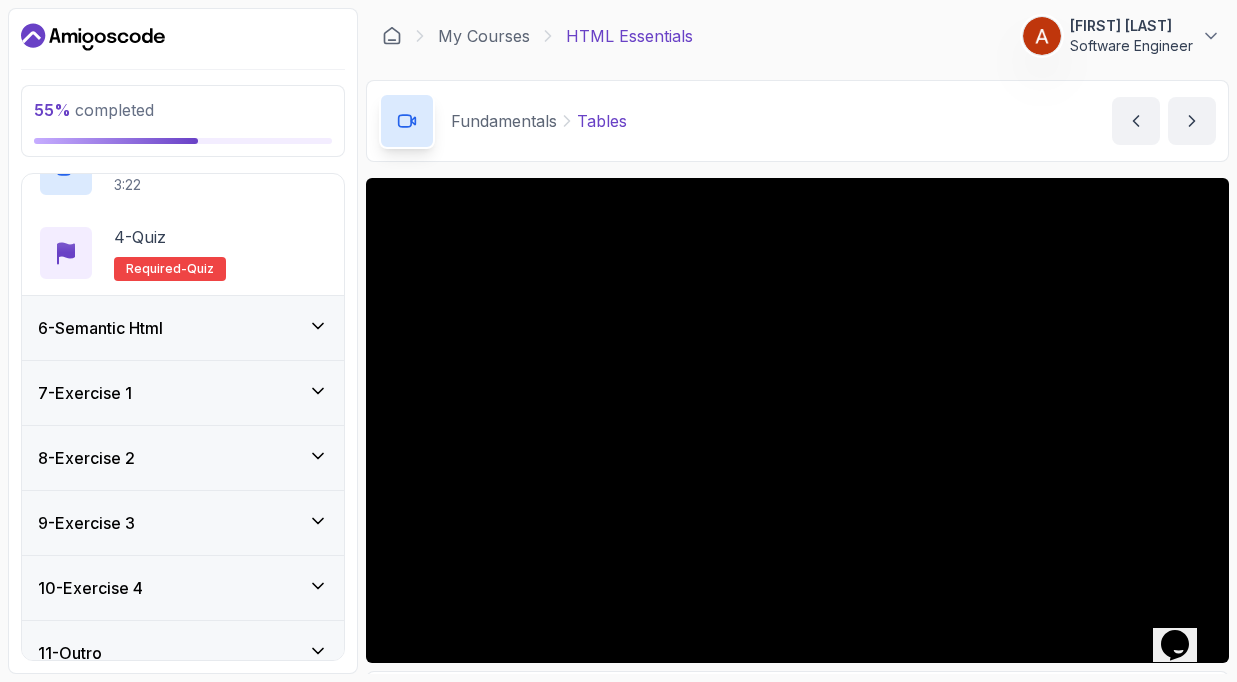 scroll, scrollTop: 564, scrollLeft: 0, axis: vertical 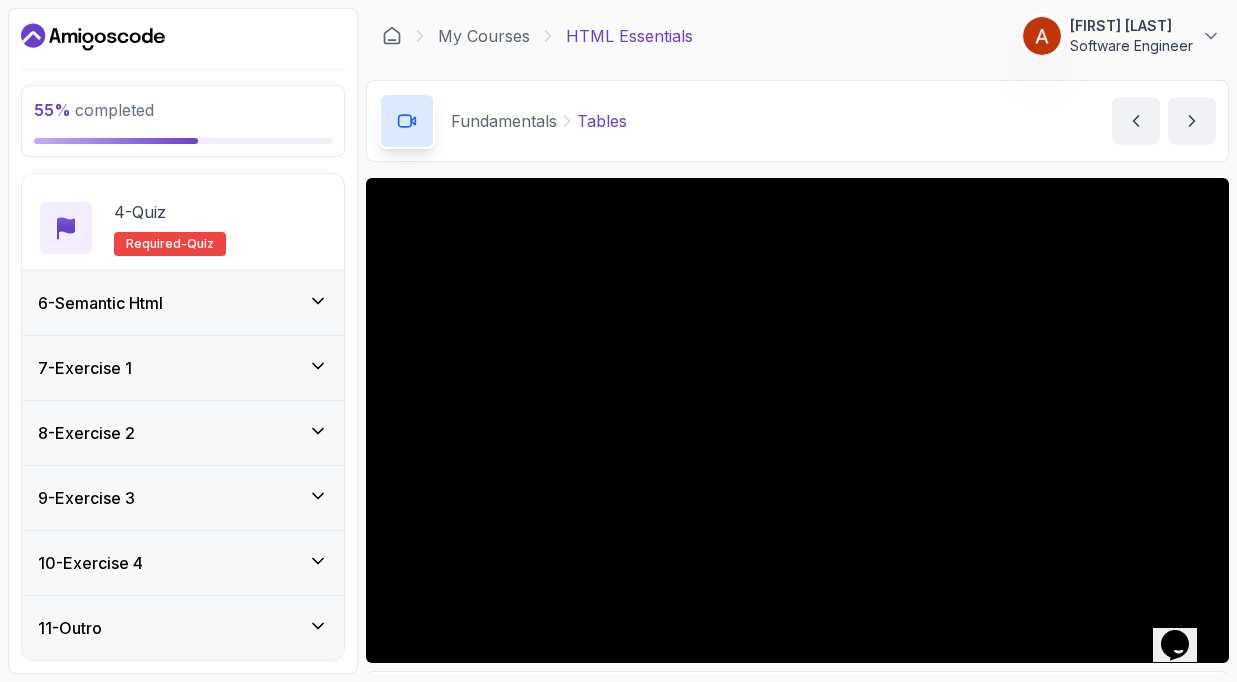 click on "6  -  Semantic Html" at bounding box center [183, 303] 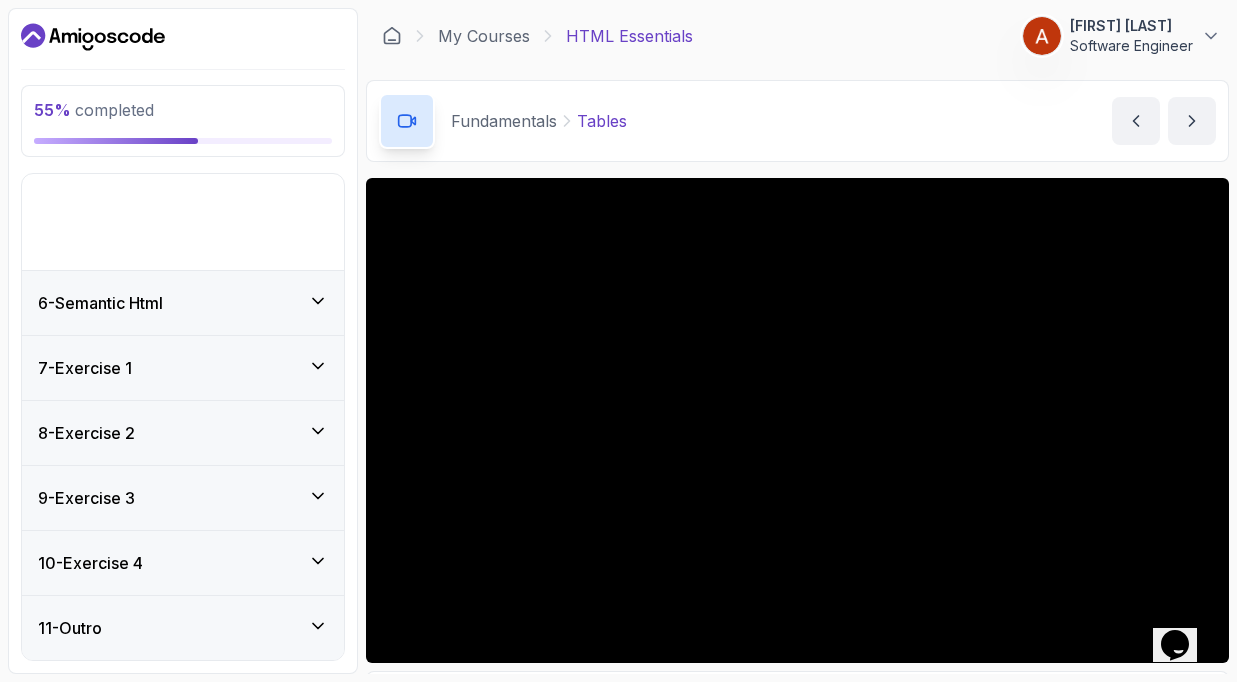 scroll, scrollTop: 228, scrollLeft: 0, axis: vertical 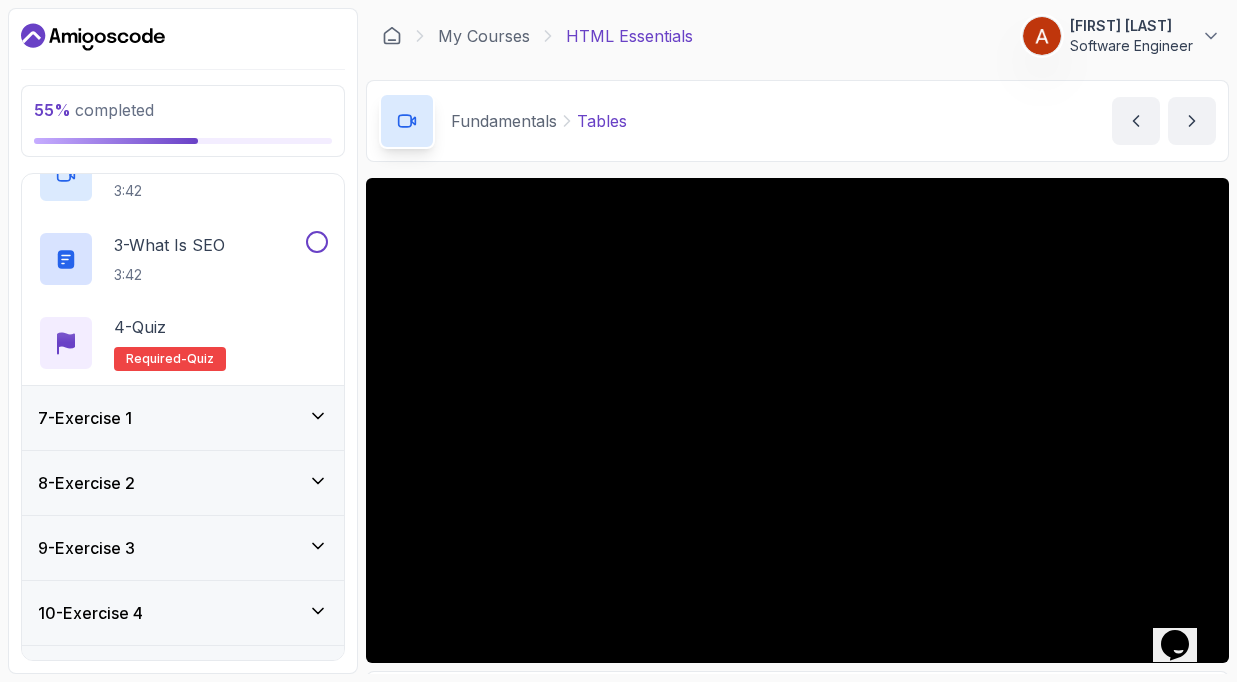 click on "7  -  Exercise 1" at bounding box center (183, 418) 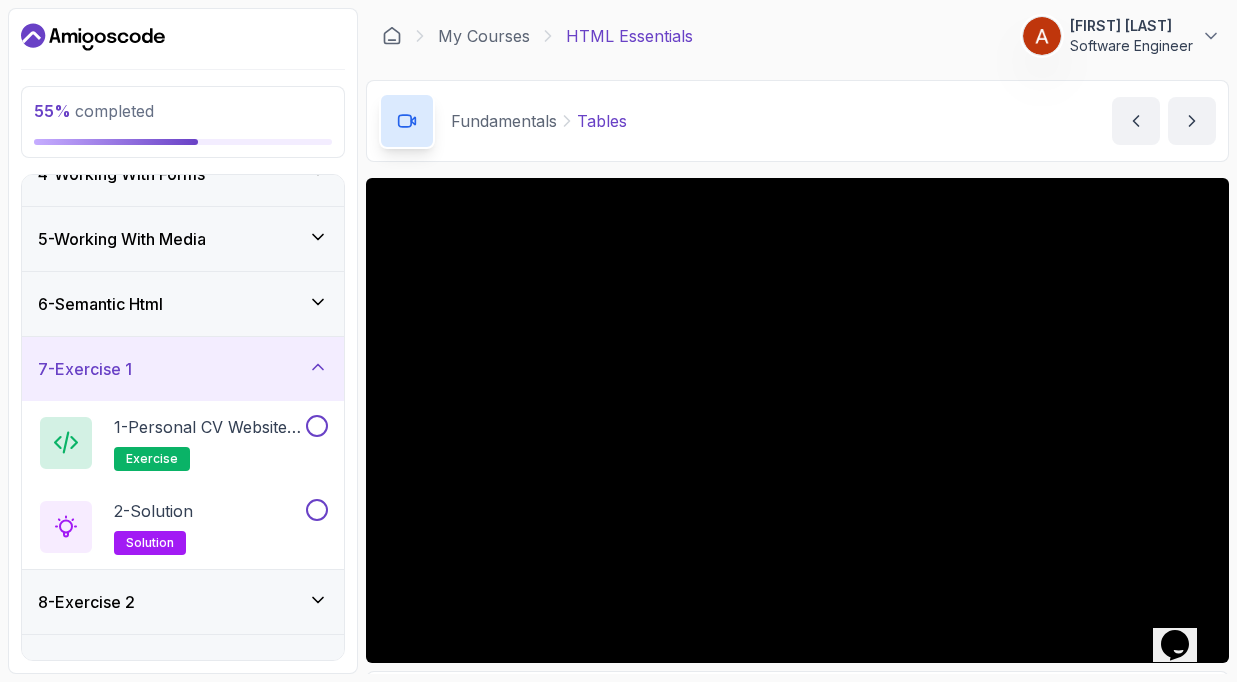 scroll, scrollTop: 0, scrollLeft: 0, axis: both 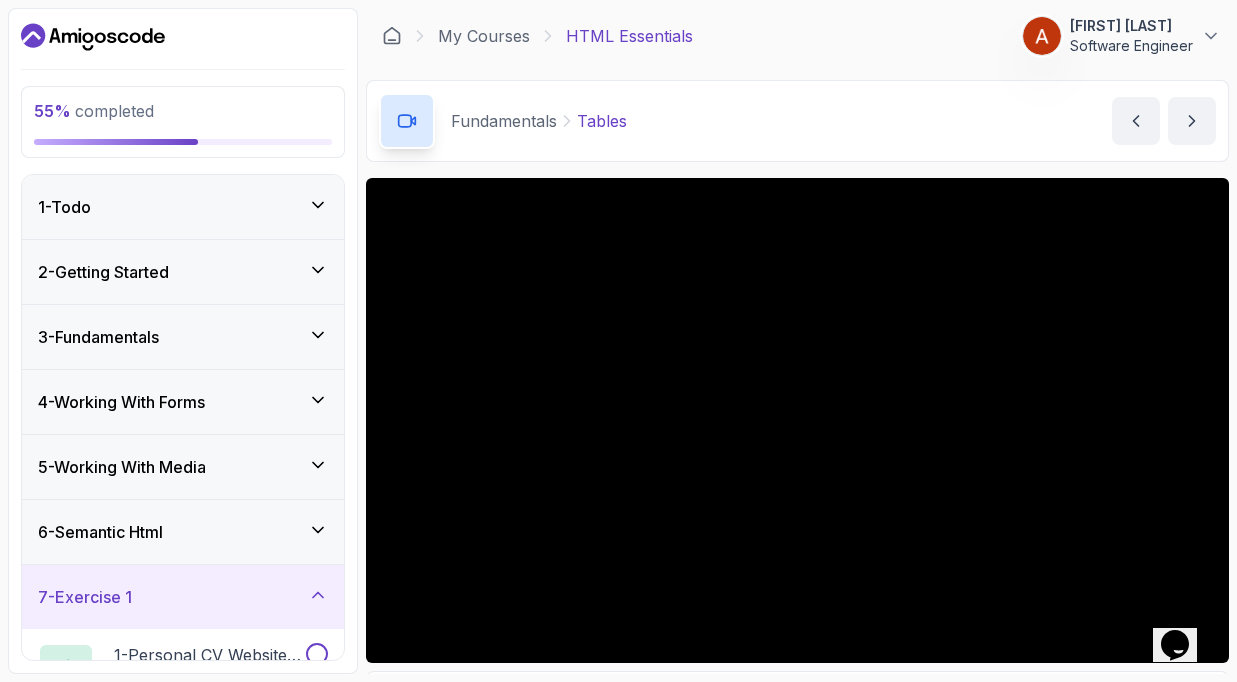 click on "4  -  Working With Forms" at bounding box center (121, 402) 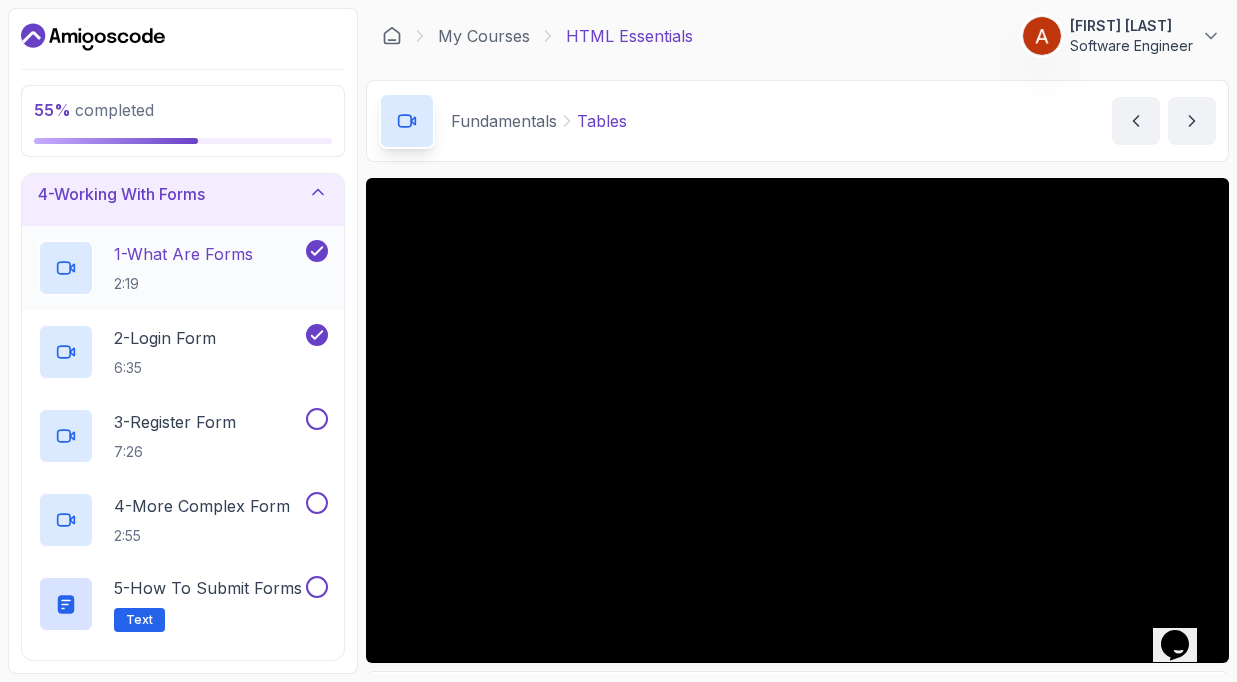 scroll, scrollTop: 212, scrollLeft: 0, axis: vertical 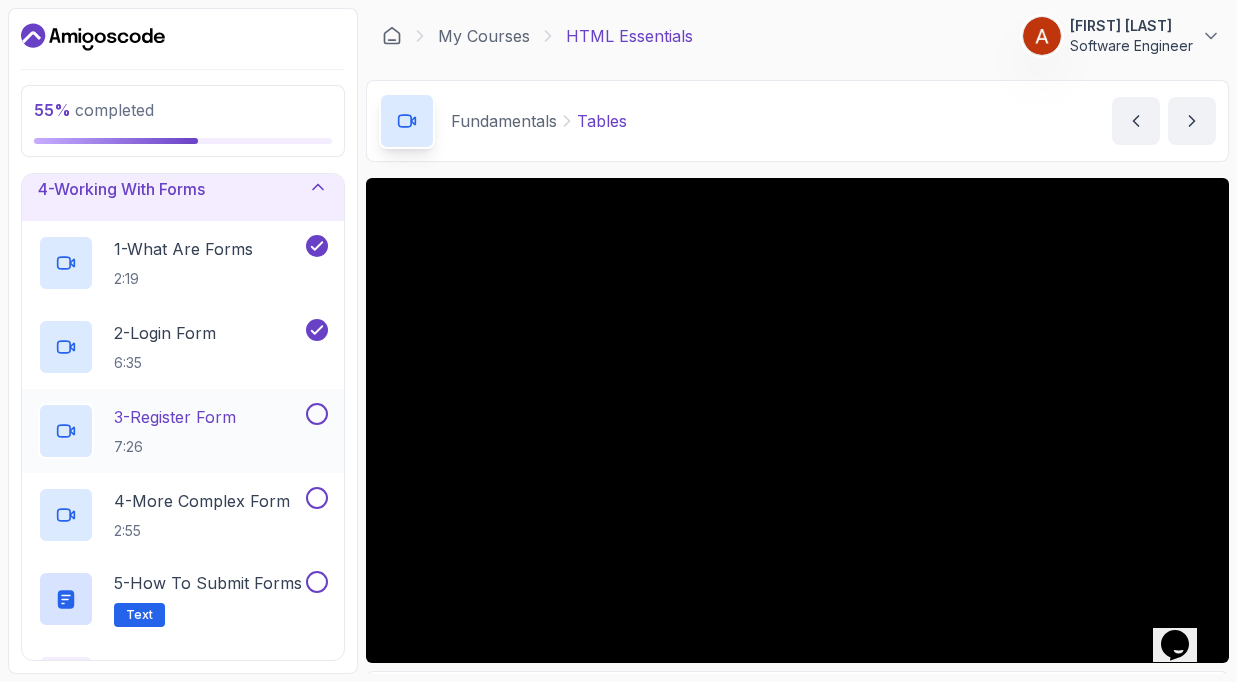 click on "3  -  Register Form 7:26" at bounding box center [175, 431] 